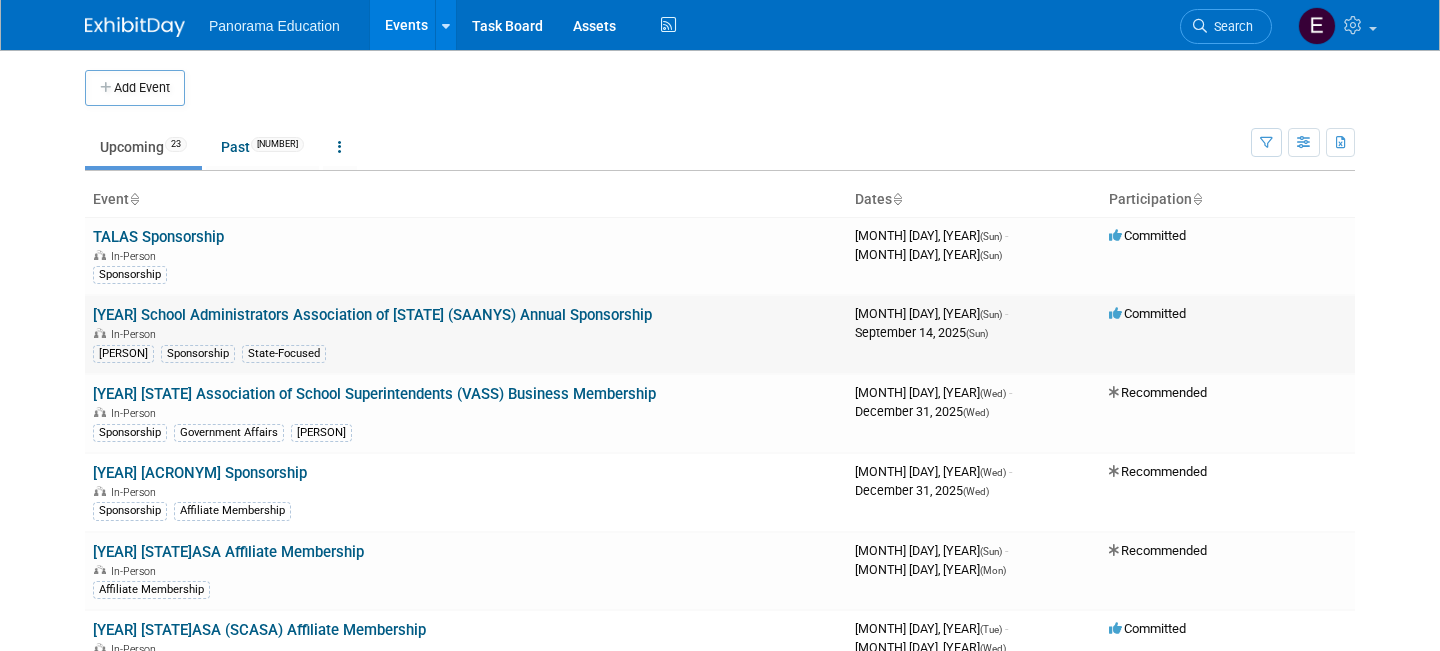 scroll, scrollTop: 0, scrollLeft: 0, axis: both 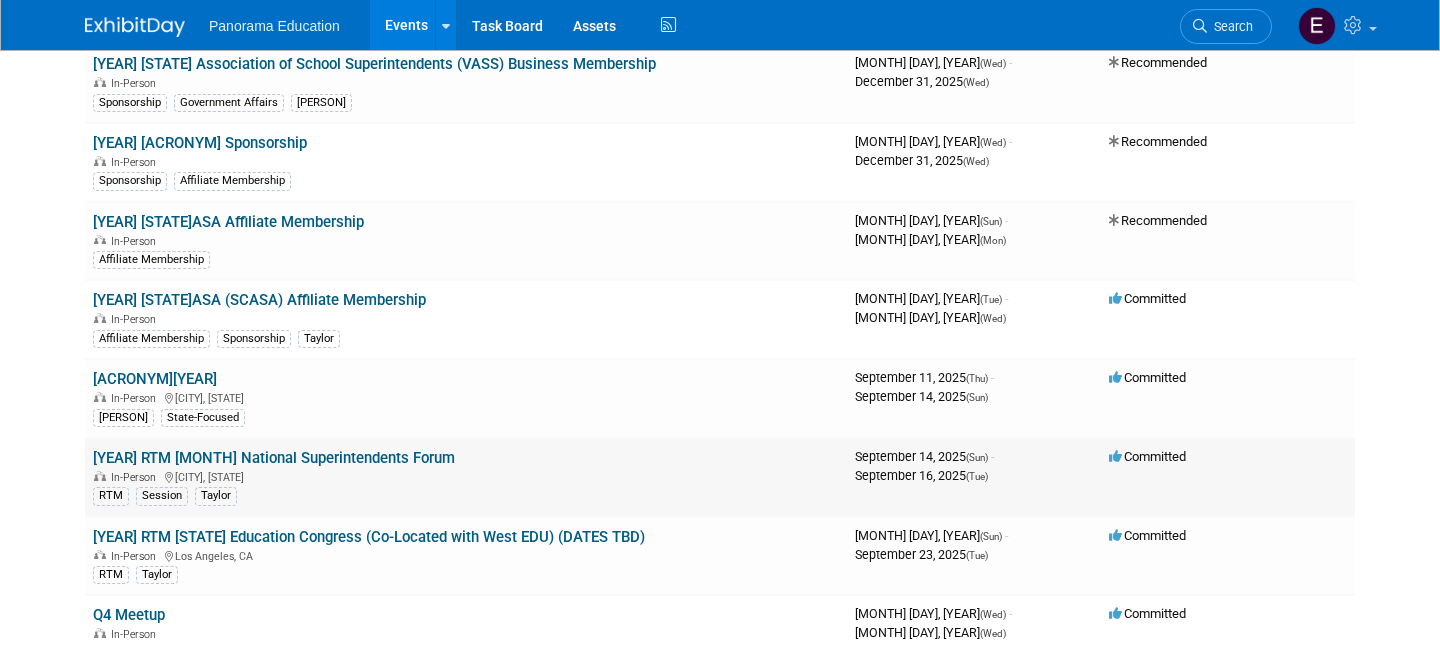 click on "[YEAR] RTM [MONTH] National Superintendents Forum" at bounding box center (274, 458) 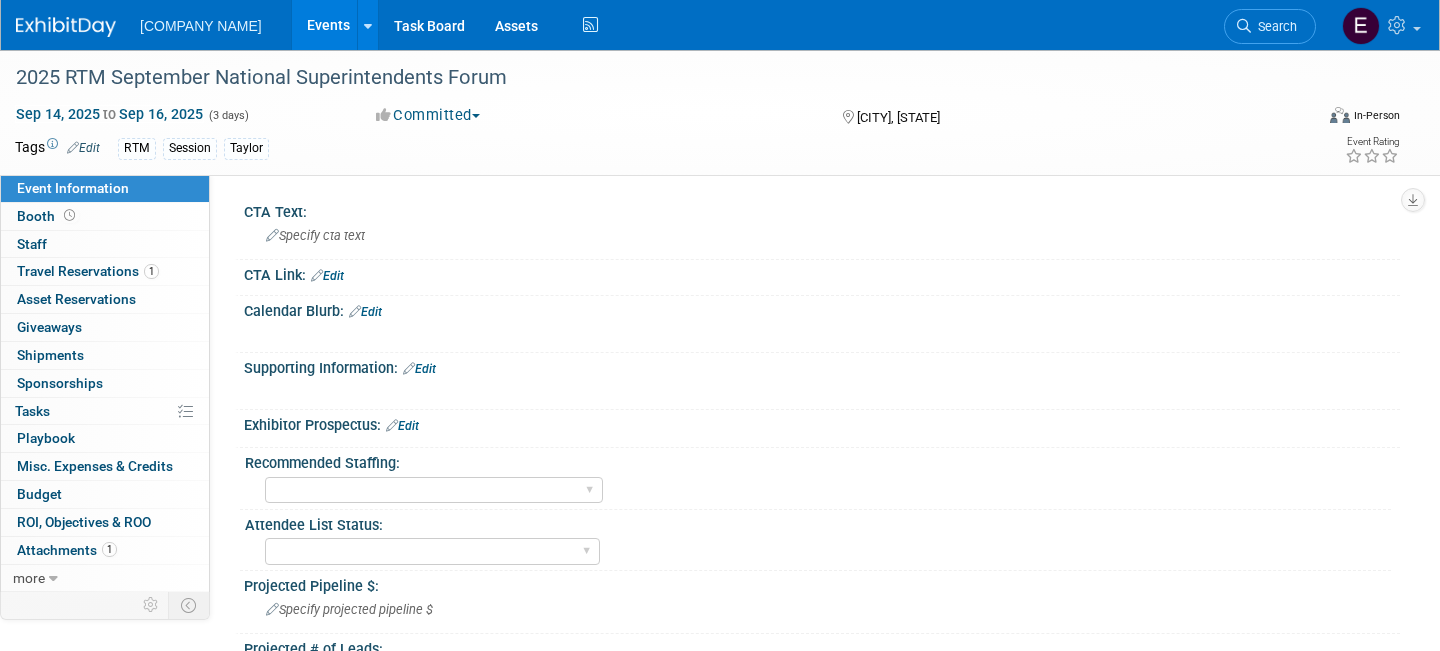 scroll, scrollTop: 0, scrollLeft: 0, axis: both 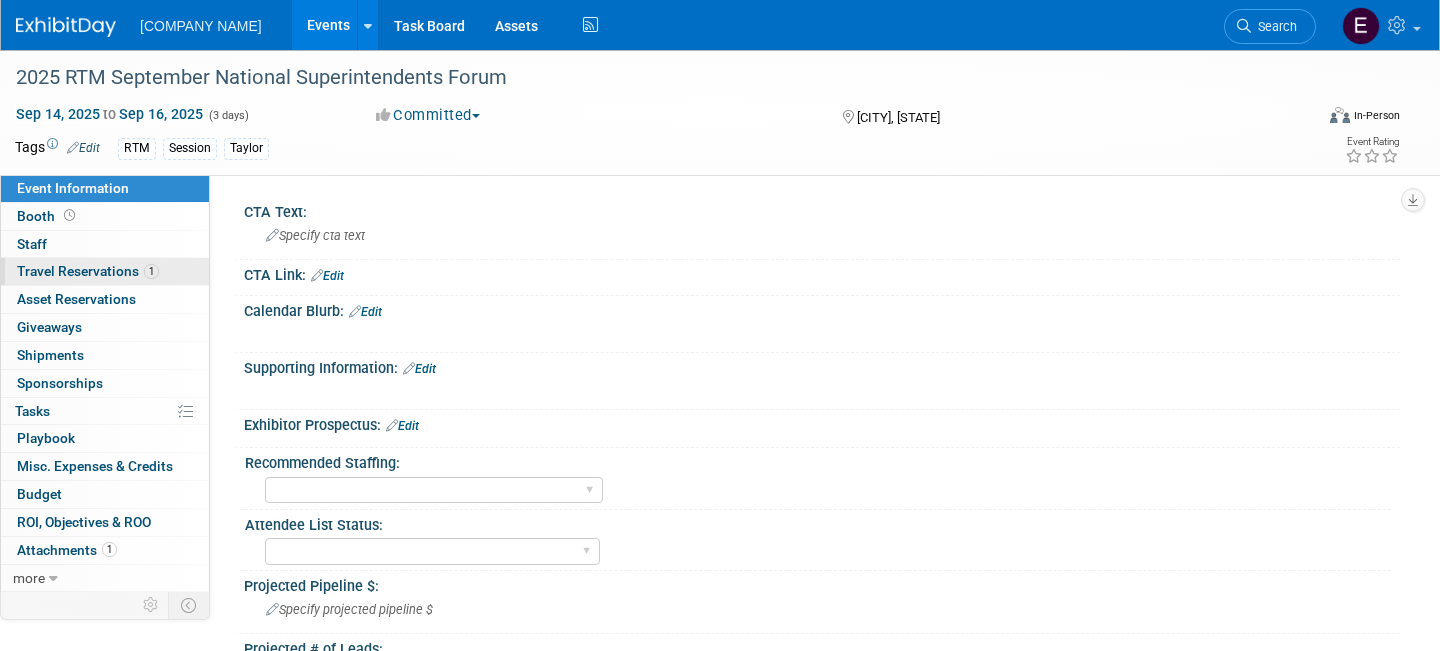 click on "Travel Reservations 1" at bounding box center [88, 271] 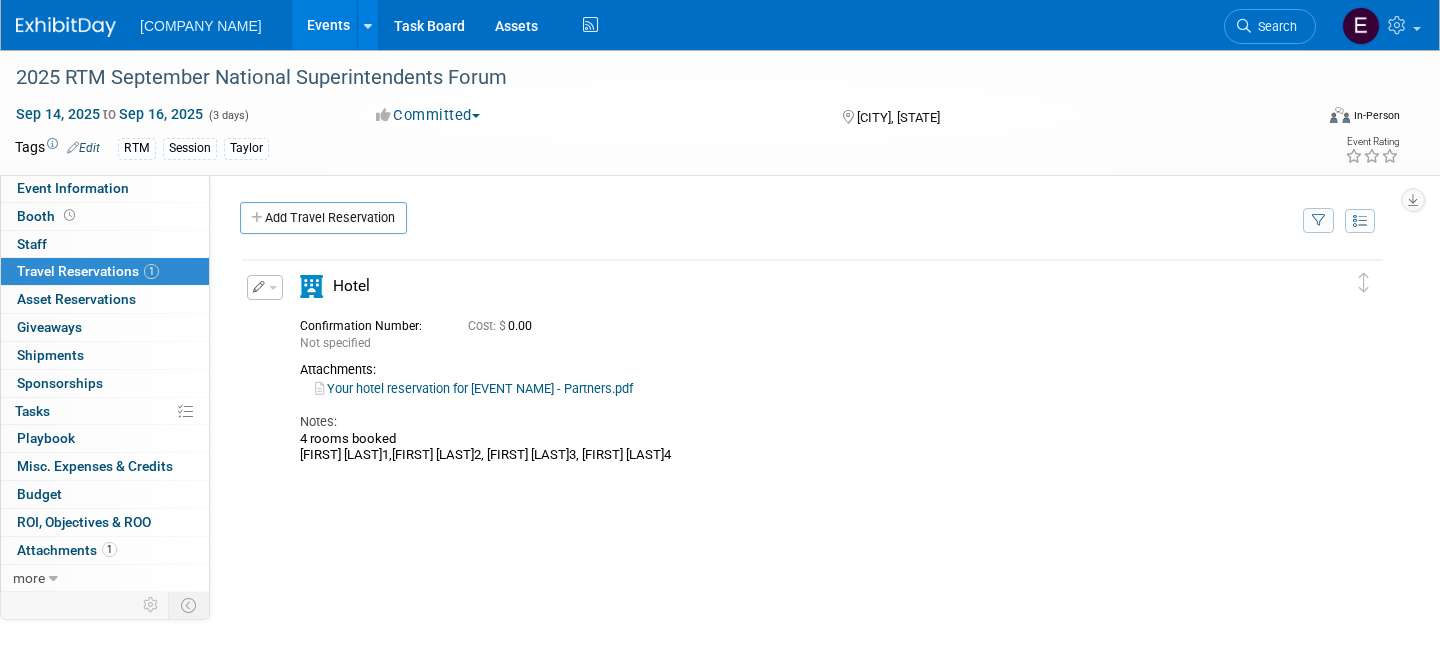 drag, startPoint x: 311, startPoint y: 427, endPoint x: 571, endPoint y: 445, distance: 260.62234 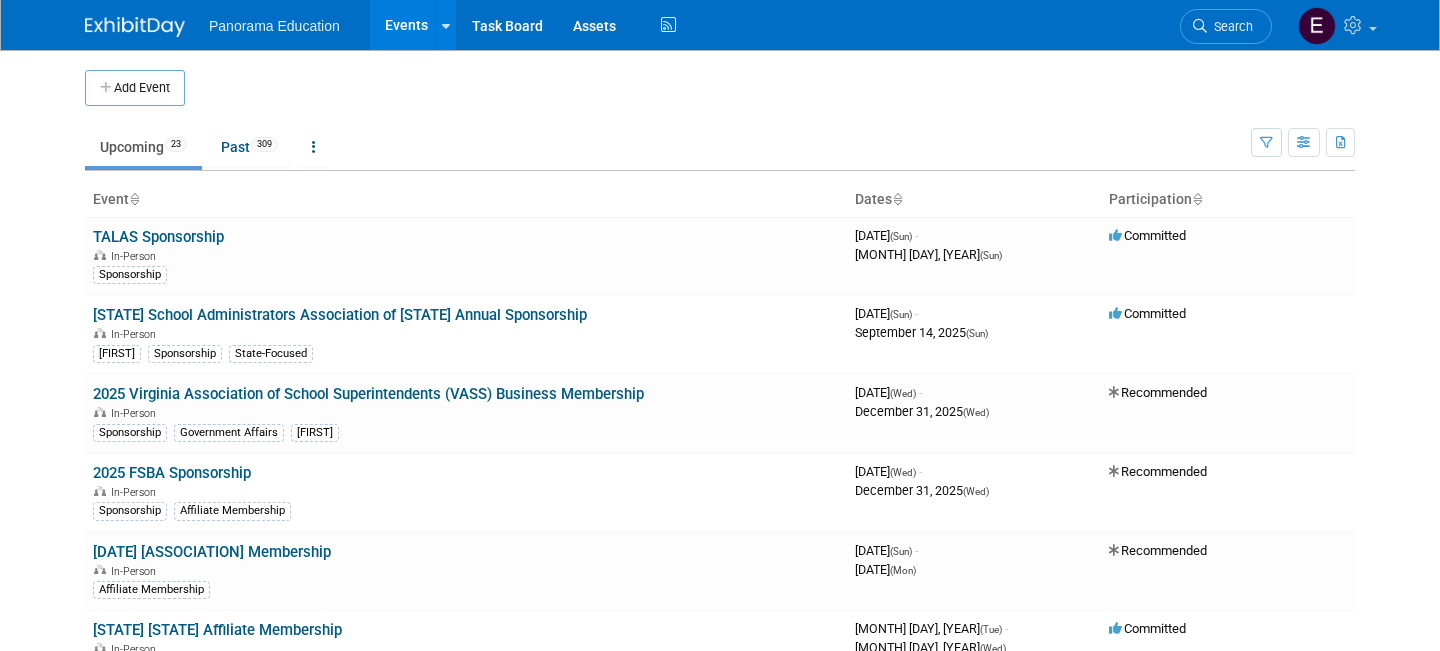 scroll, scrollTop: 0, scrollLeft: 0, axis: both 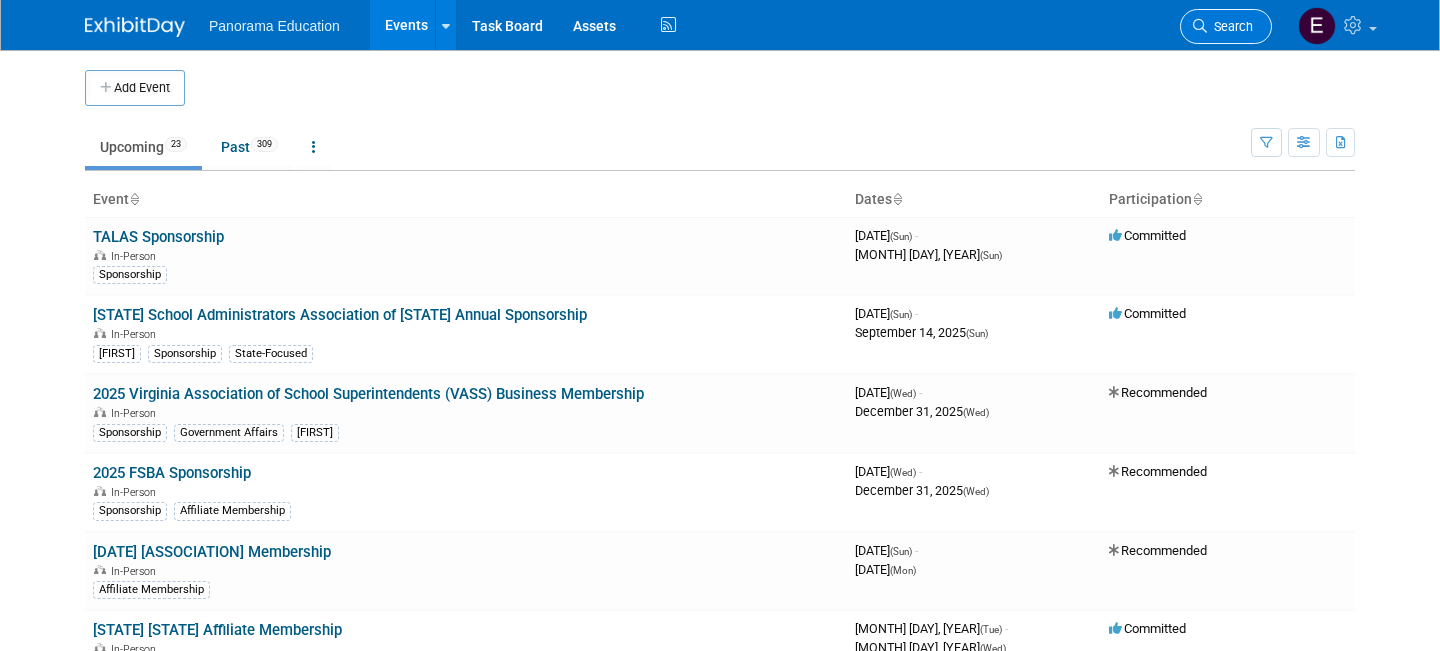 click on "Search" at bounding box center [1230, 26] 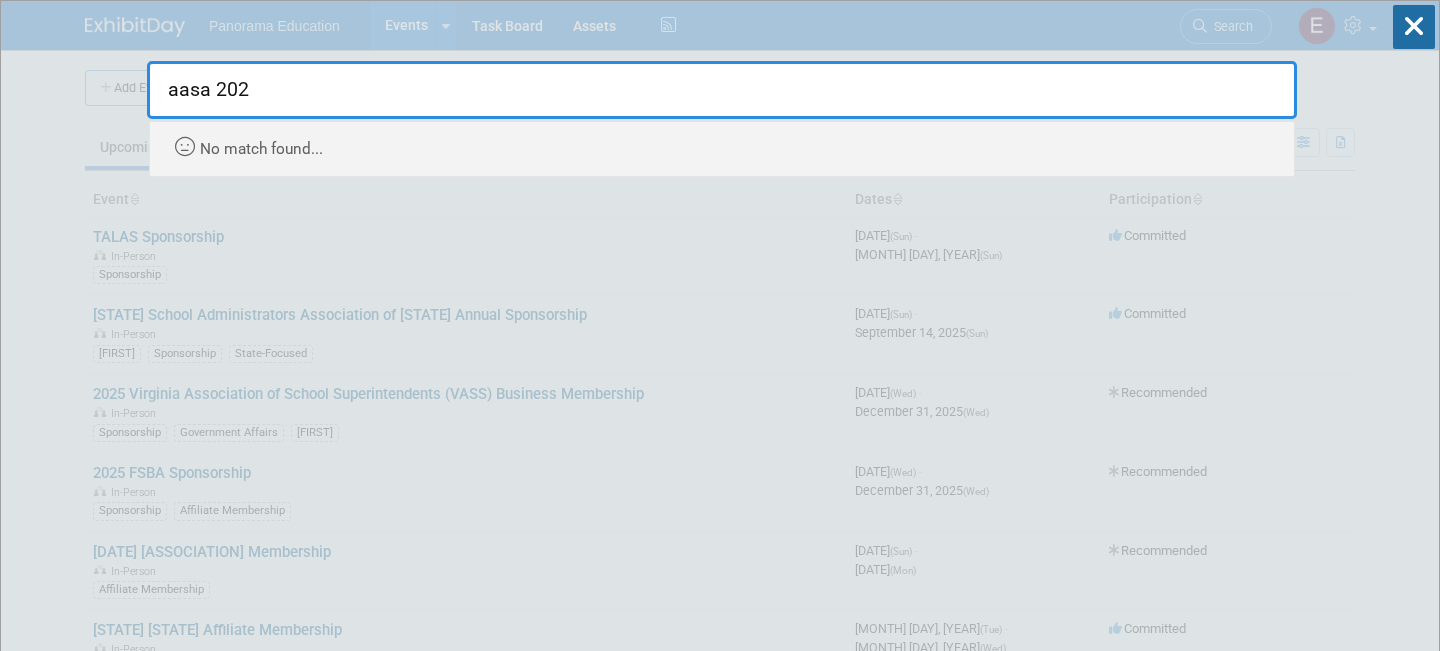 type on "aasa 202" 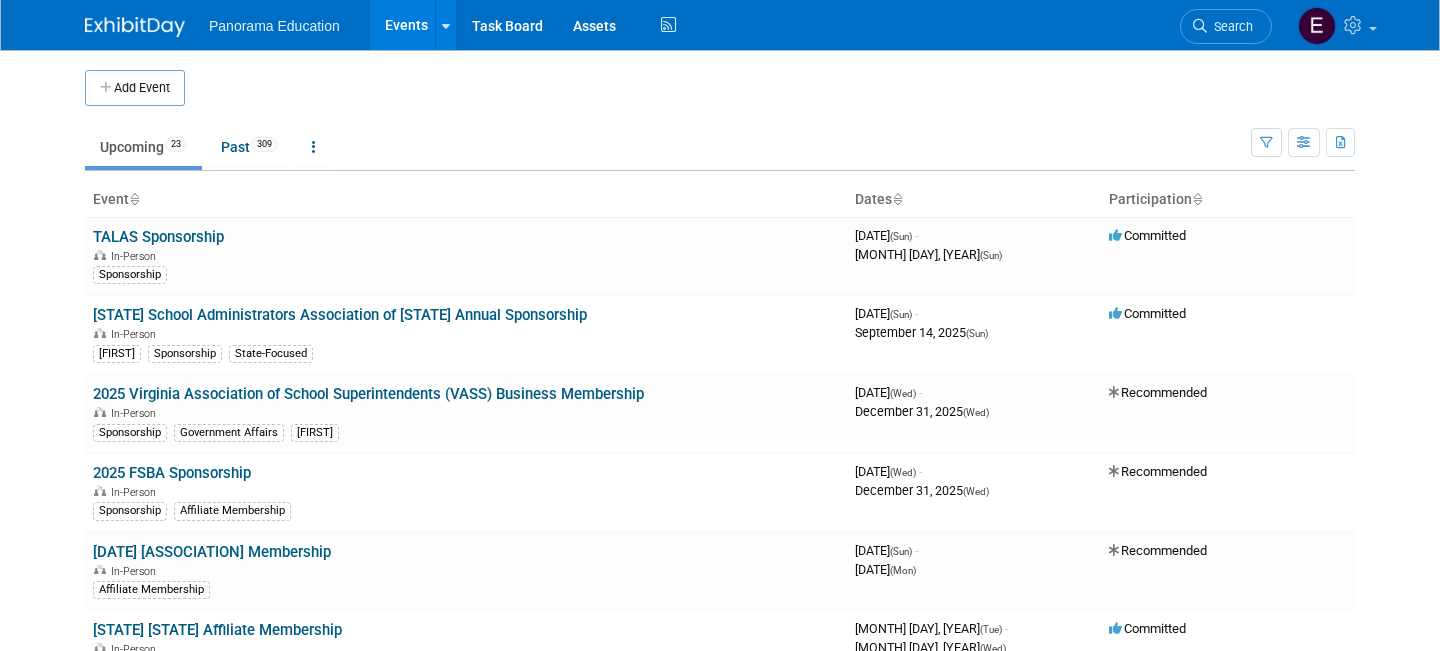 click on "Add Event" at bounding box center [135, 88] 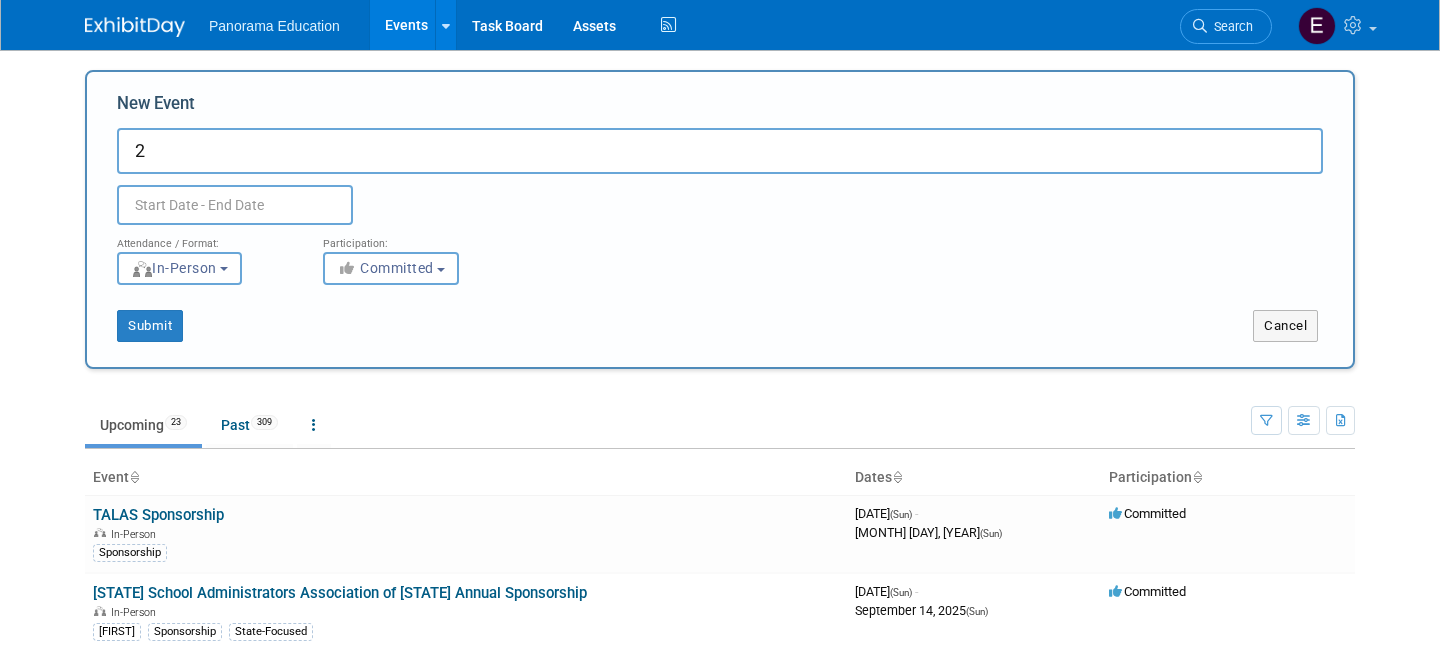type on "AASA 2026" 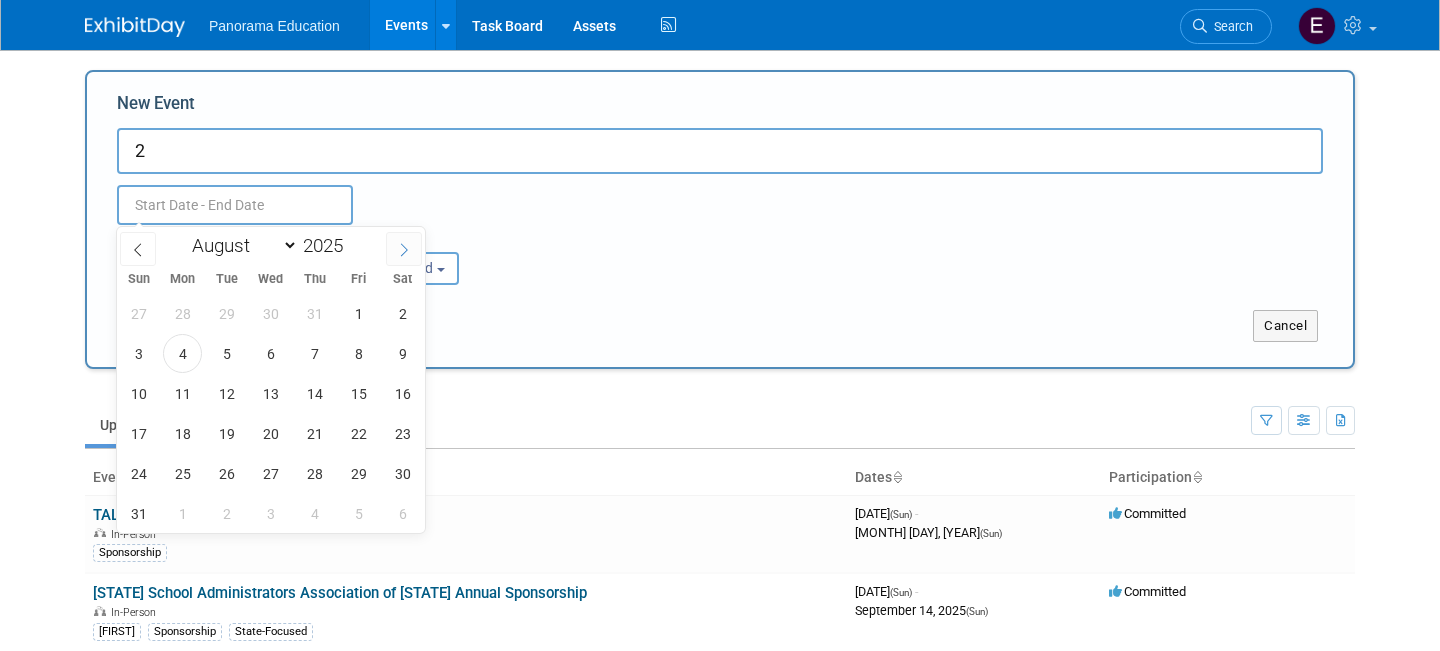 click 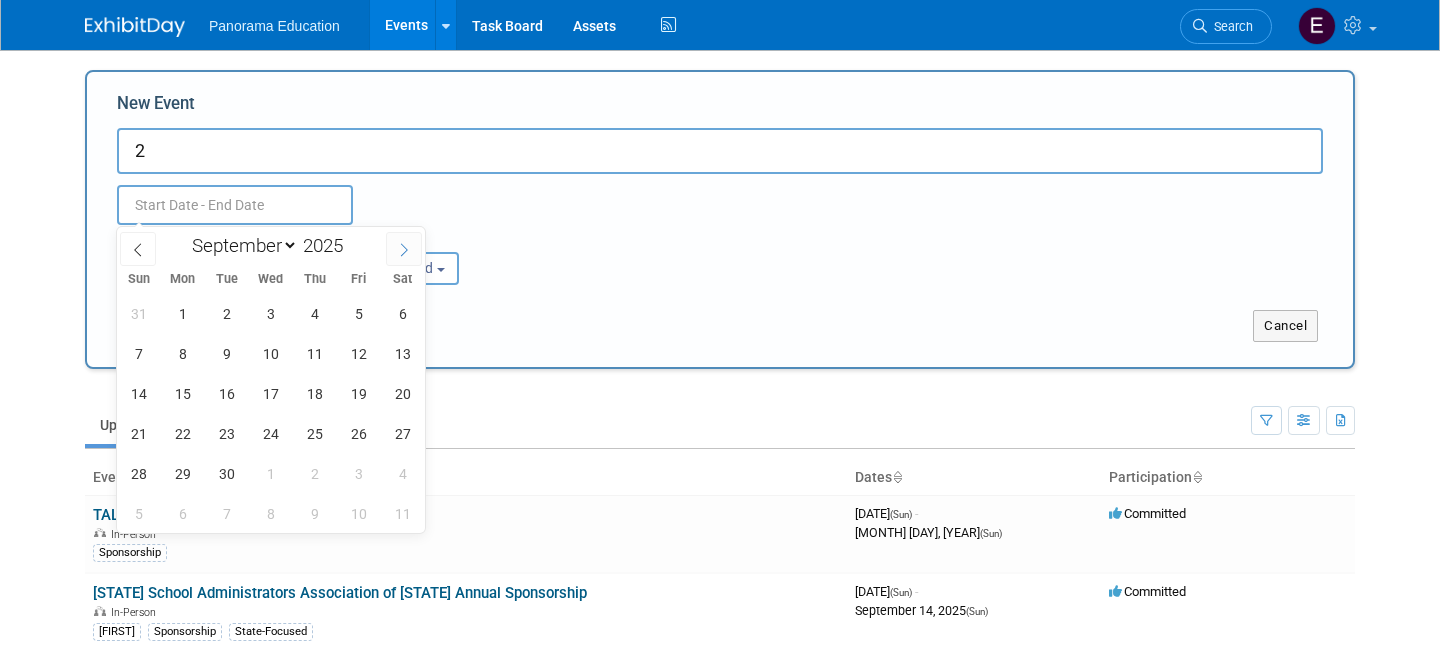 click 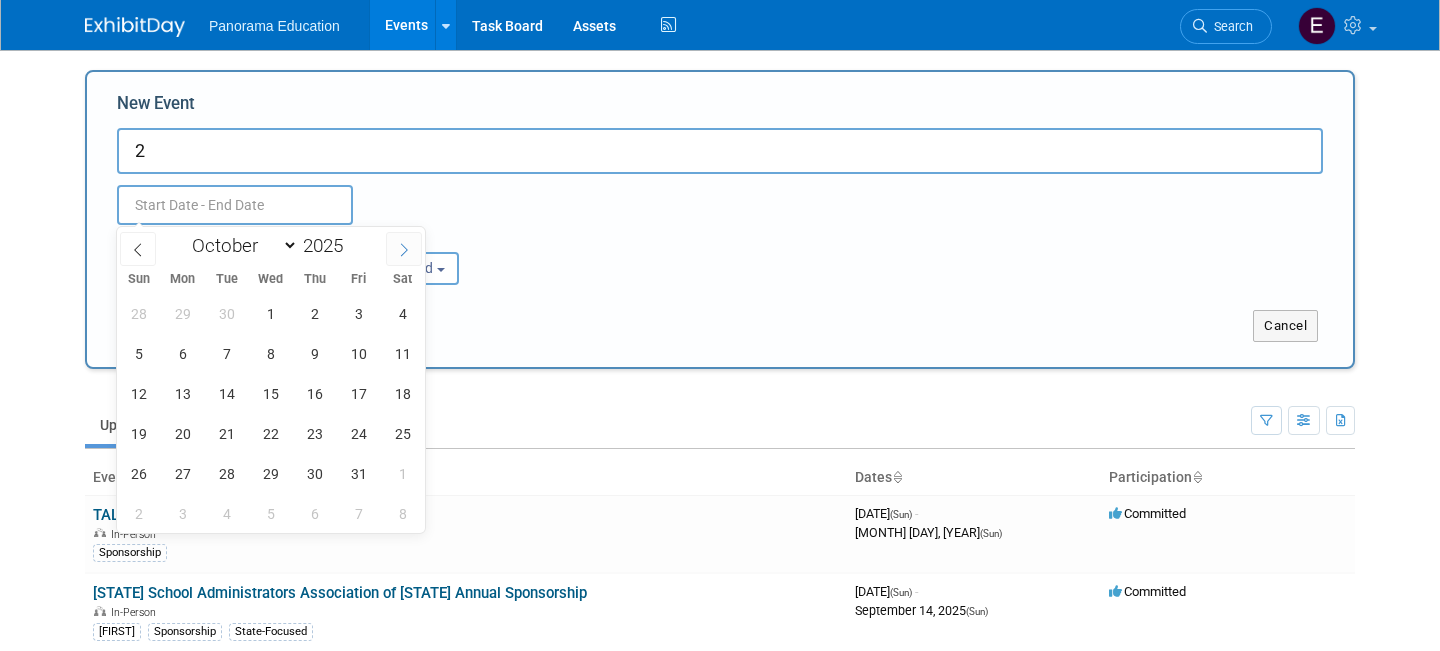 click 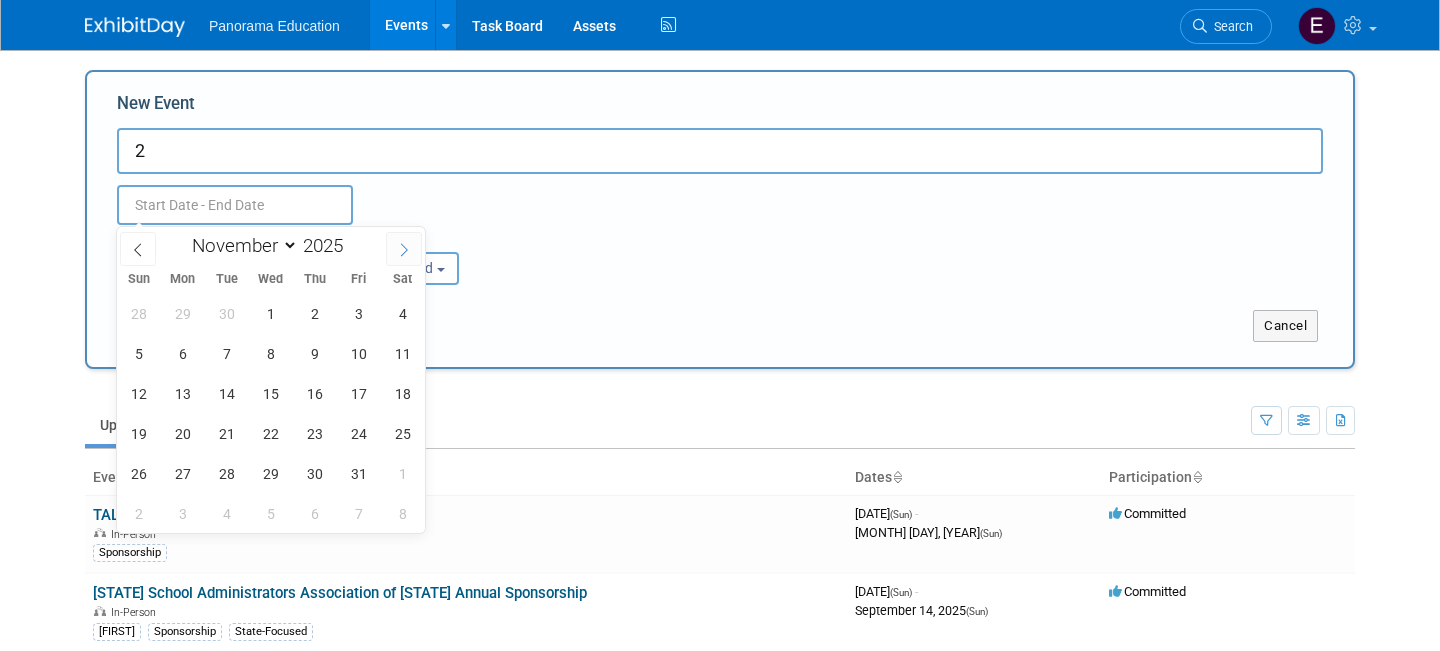 click 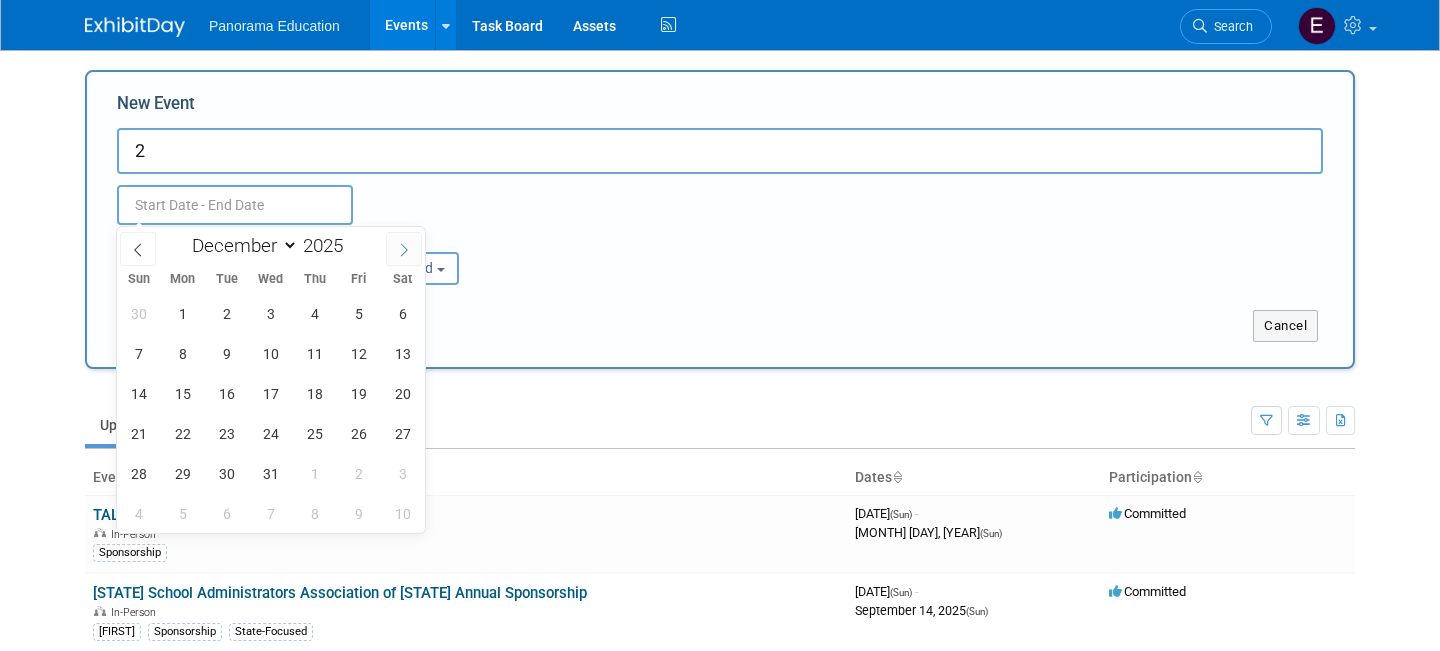 click 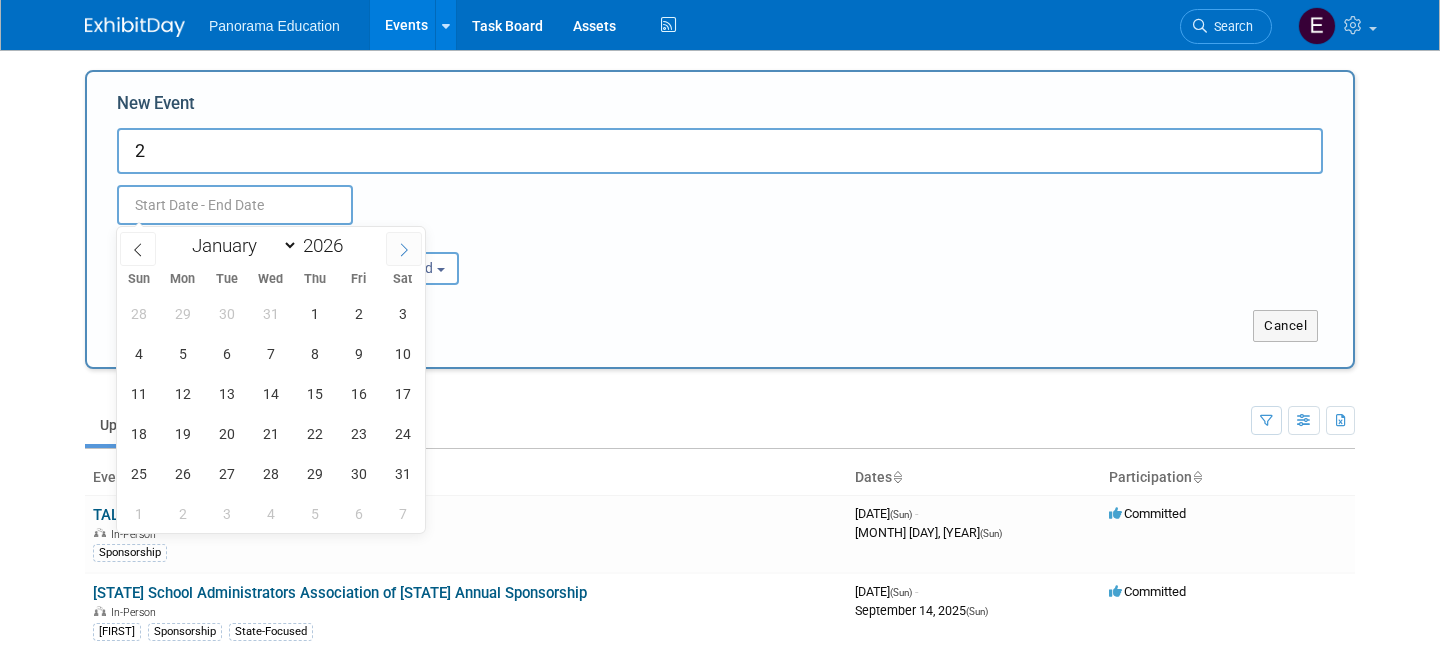 click 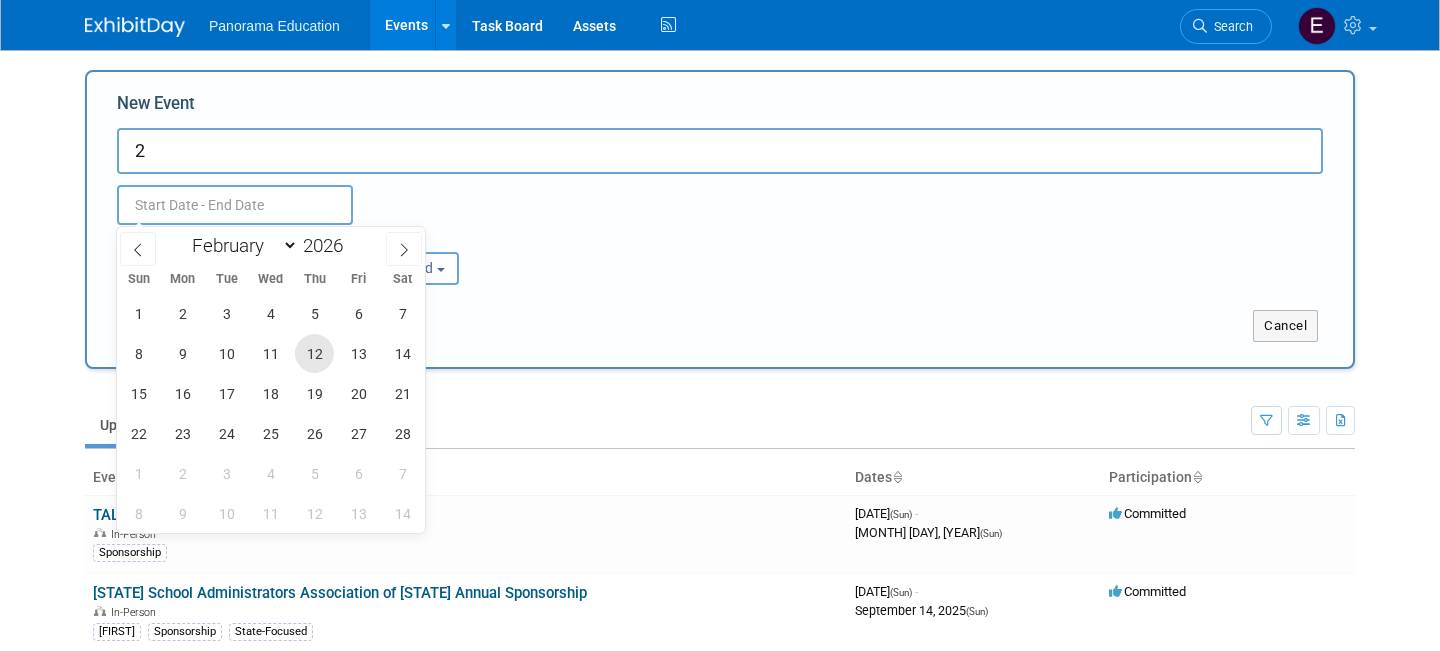click on "12" at bounding box center (314, 353) 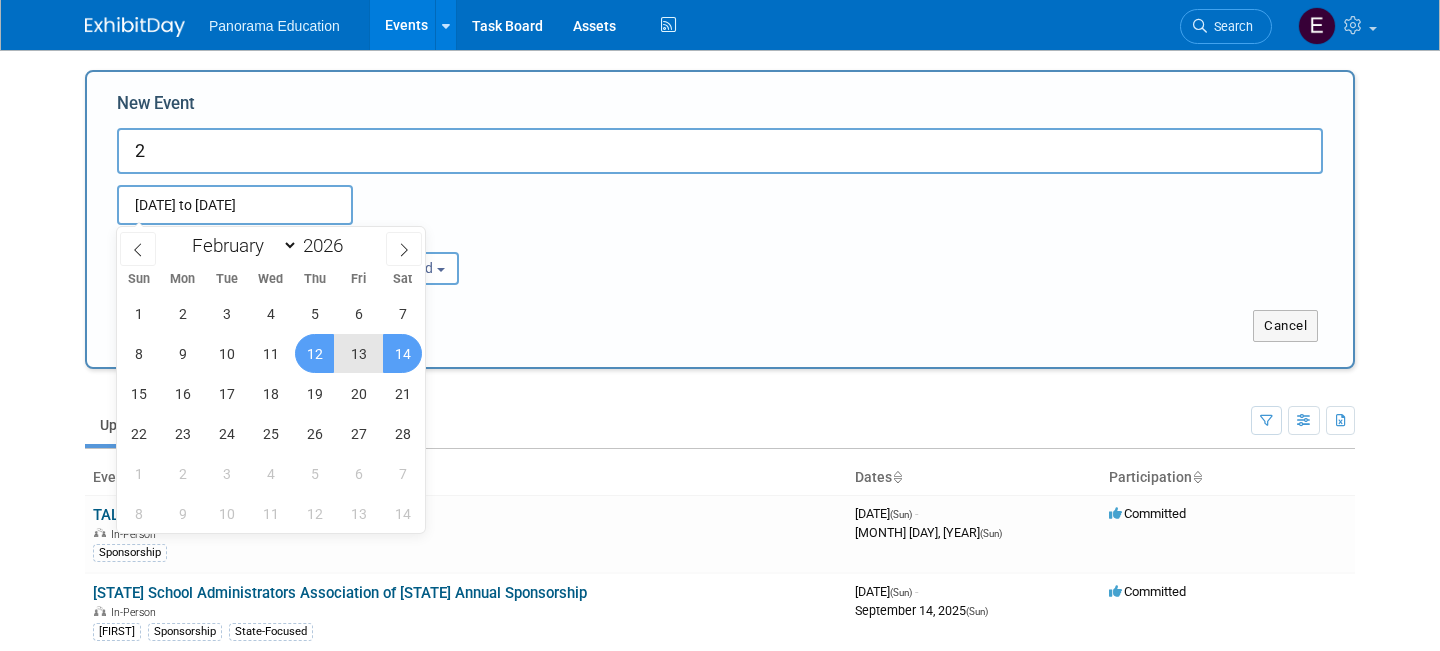 click on "14" at bounding box center [402, 353] 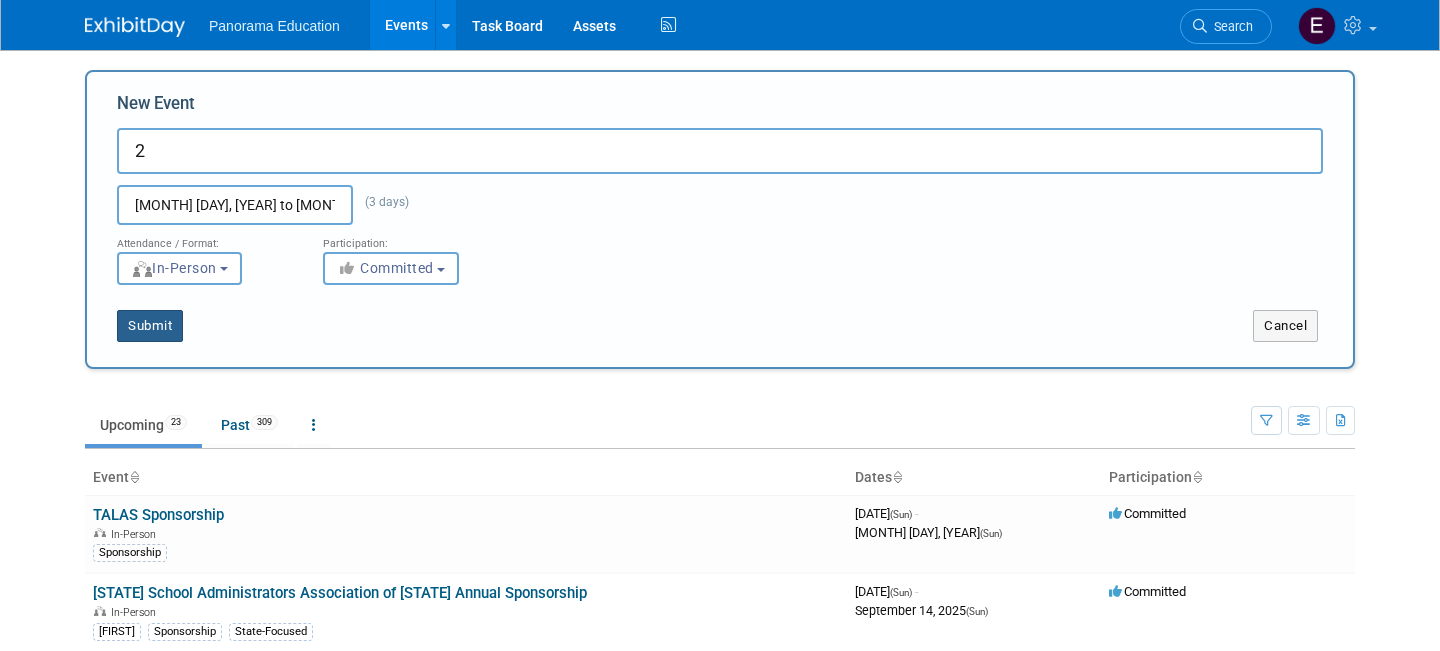 click on "Submit" at bounding box center (150, 326) 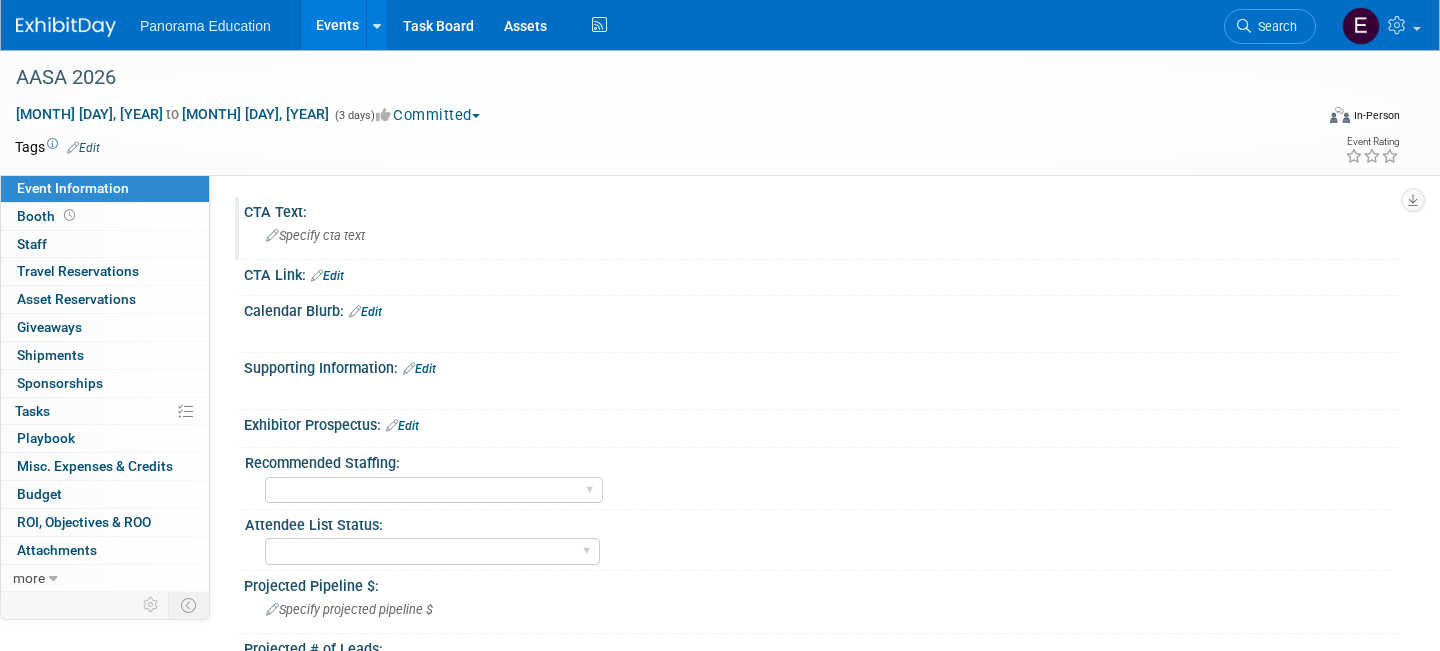 scroll, scrollTop: 0, scrollLeft: 0, axis: both 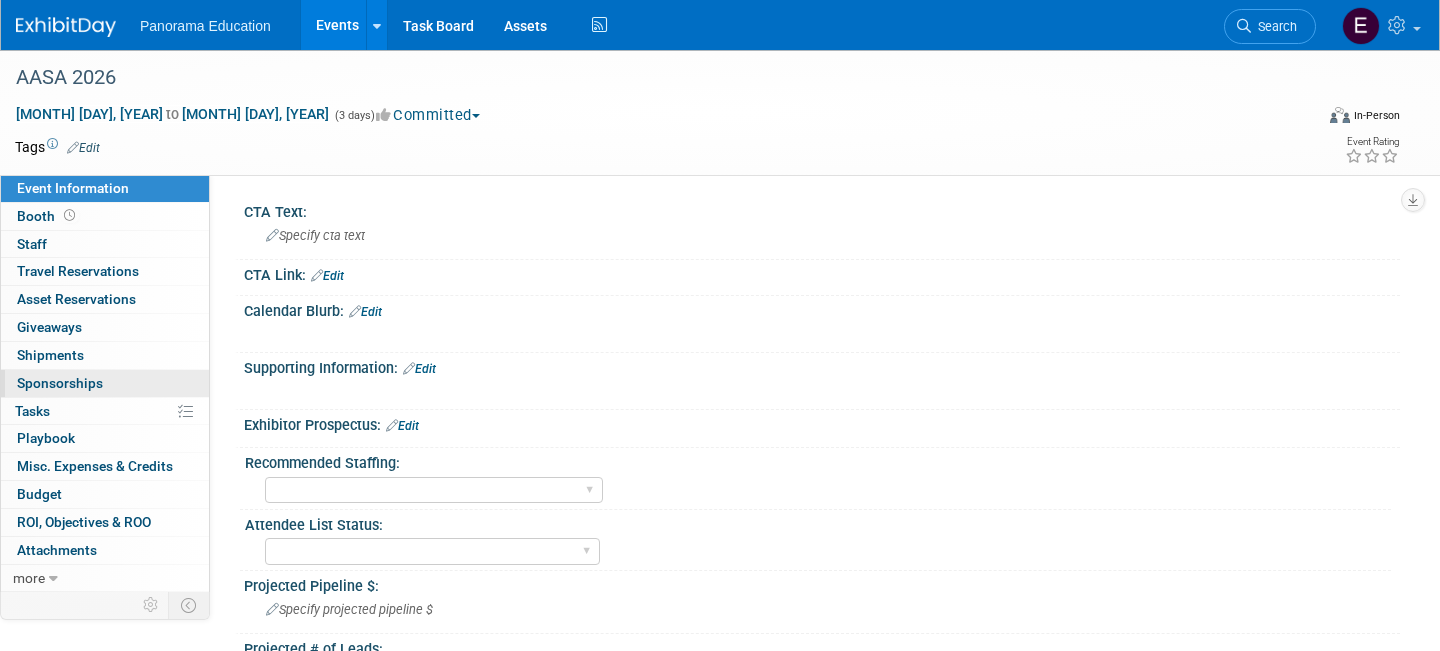 click on "0
Sponsorships 0" at bounding box center [105, 383] 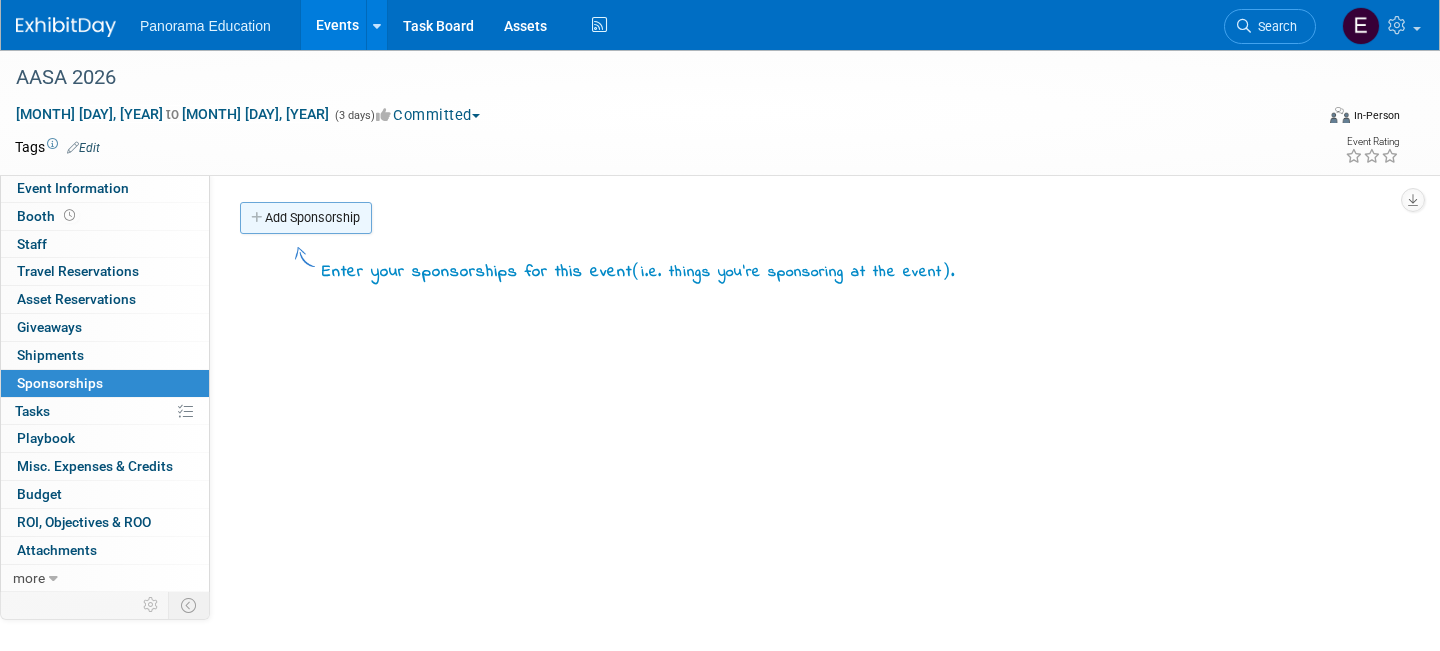 click on "Add Sponsorship" at bounding box center [306, 218] 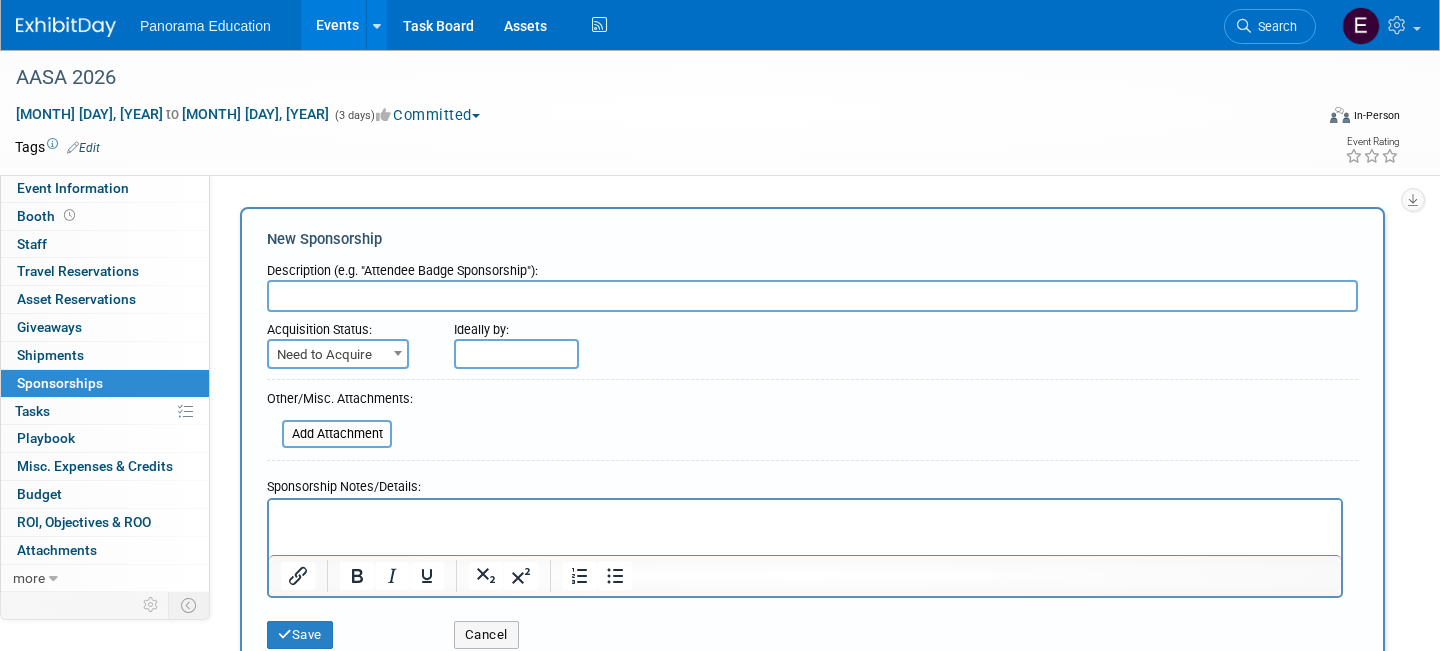 scroll, scrollTop: 0, scrollLeft: 0, axis: both 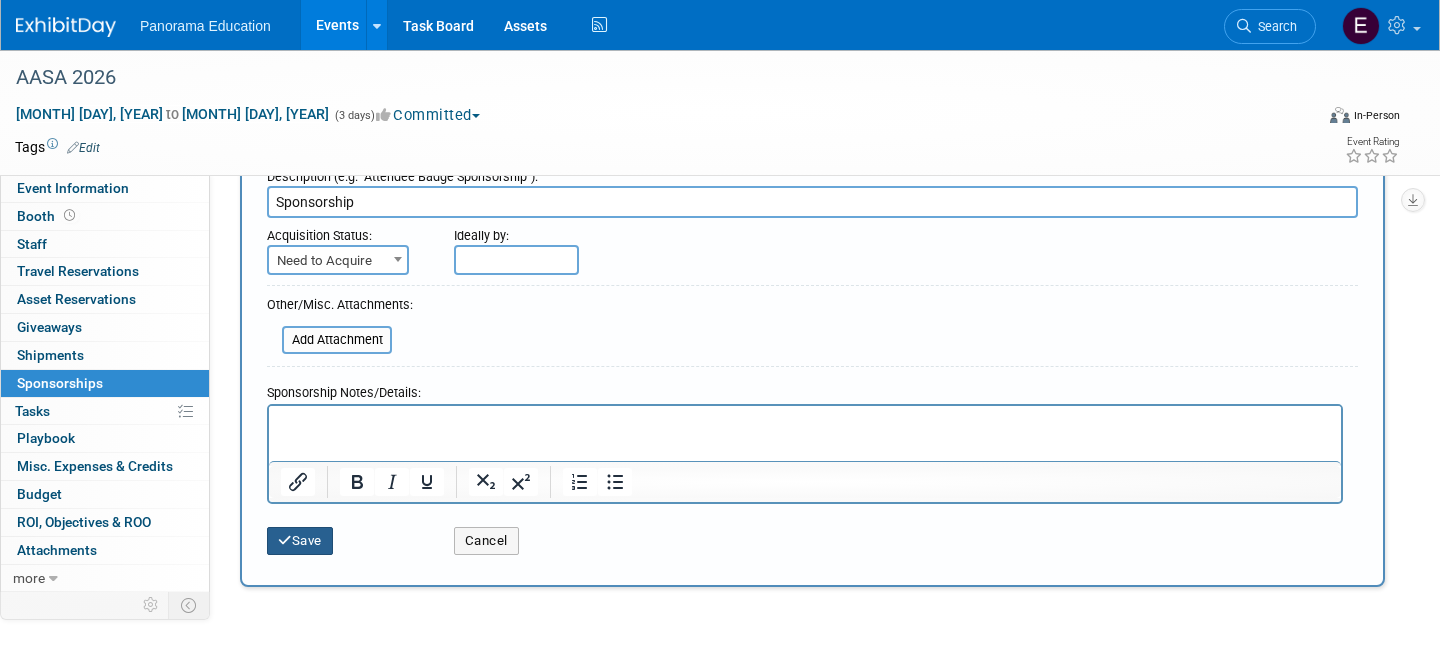 type on "Sponsorship" 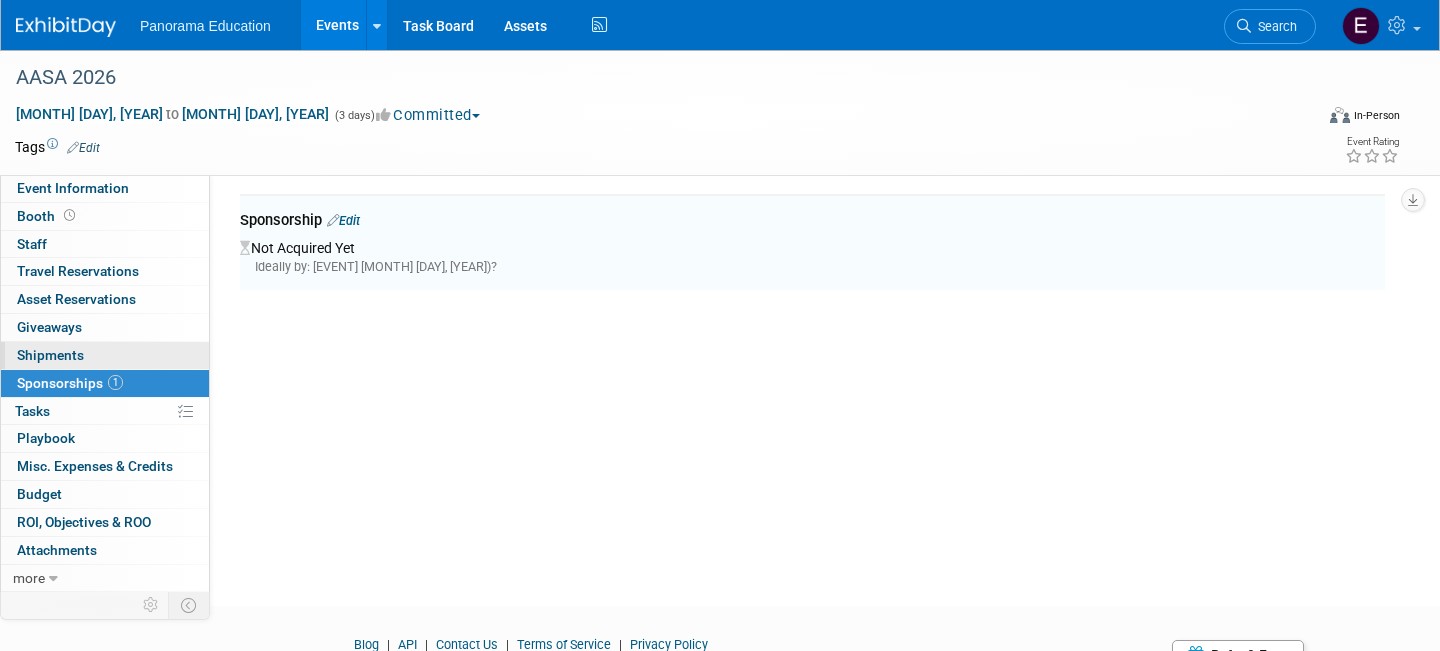scroll, scrollTop: 42, scrollLeft: 0, axis: vertical 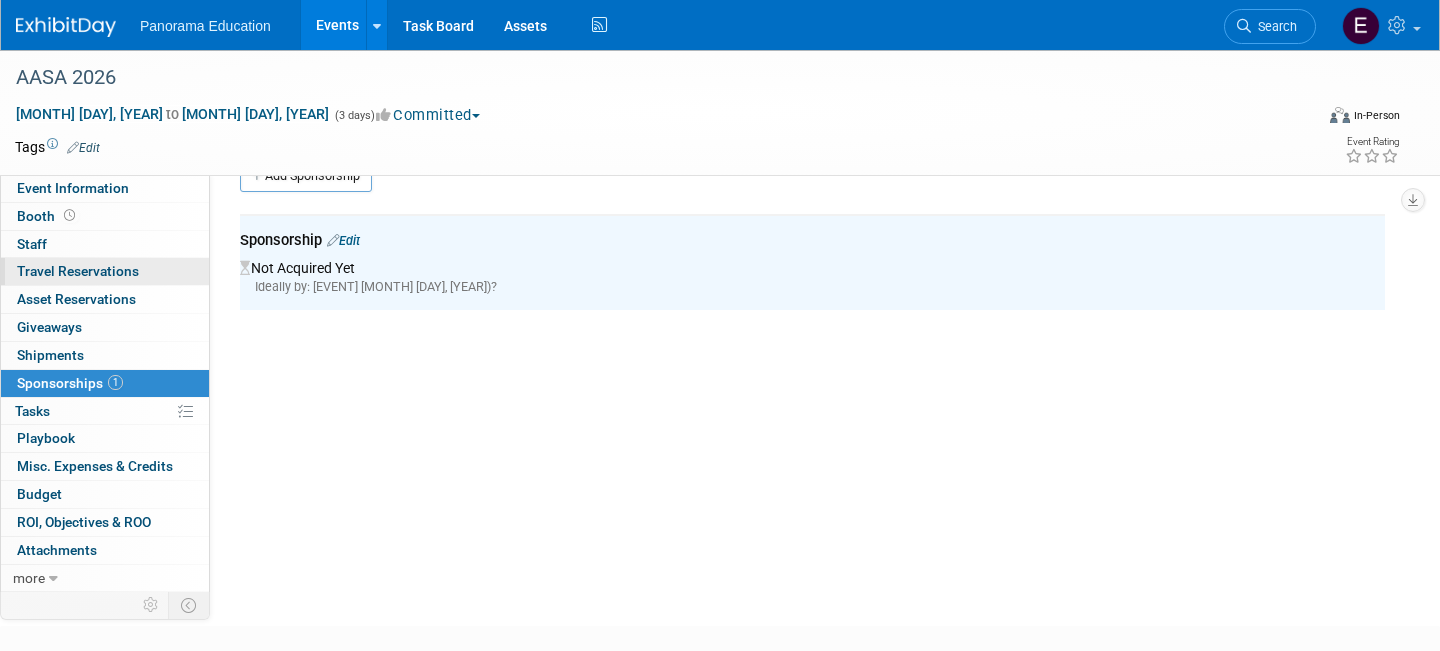 click on "Travel Reservations 0" at bounding box center (78, 271) 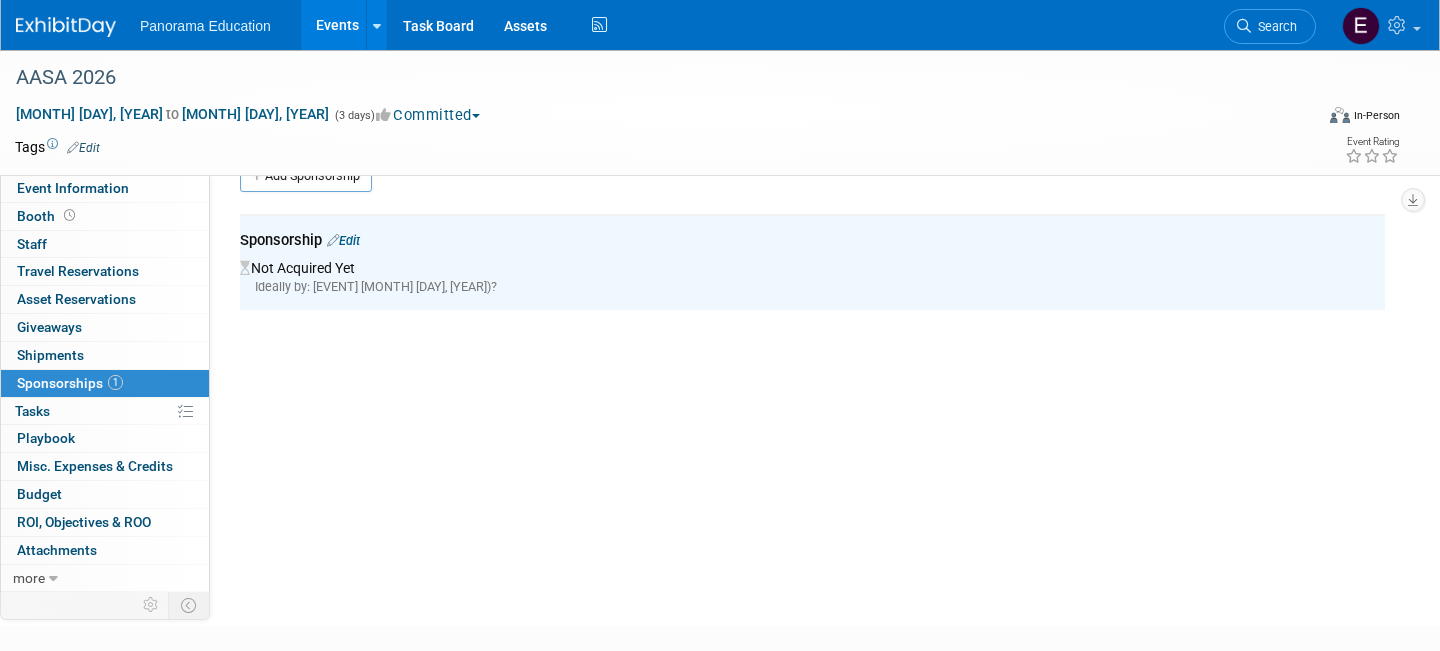 scroll, scrollTop: 0, scrollLeft: 0, axis: both 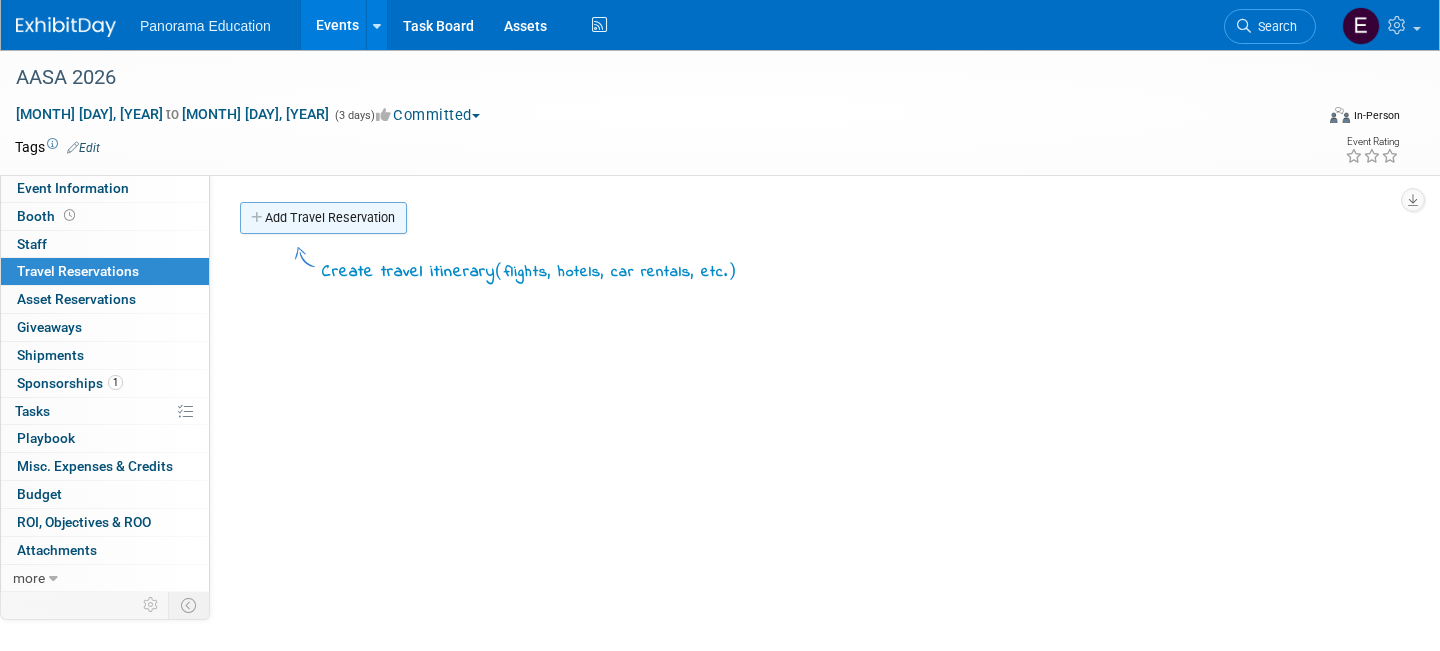 click on "Add Travel Reservation" at bounding box center [323, 218] 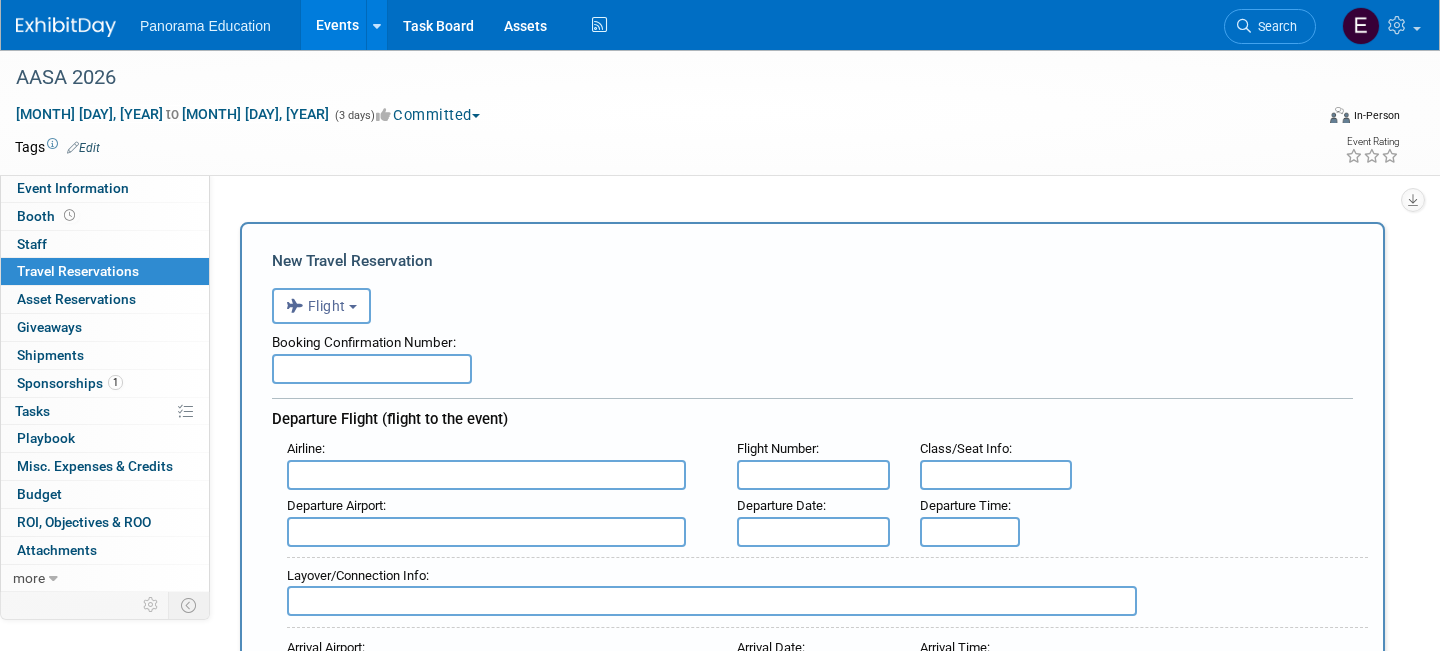 scroll, scrollTop: 0, scrollLeft: 0, axis: both 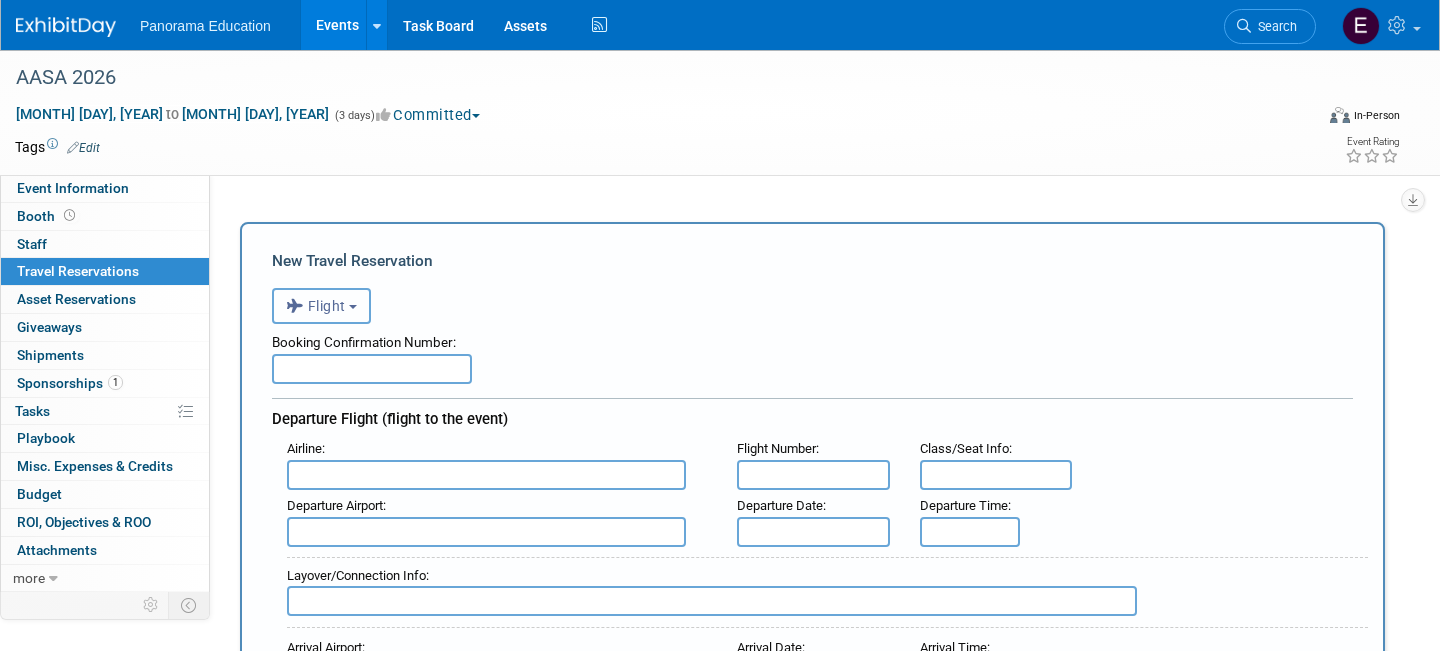 click at bounding box center [297, 306] 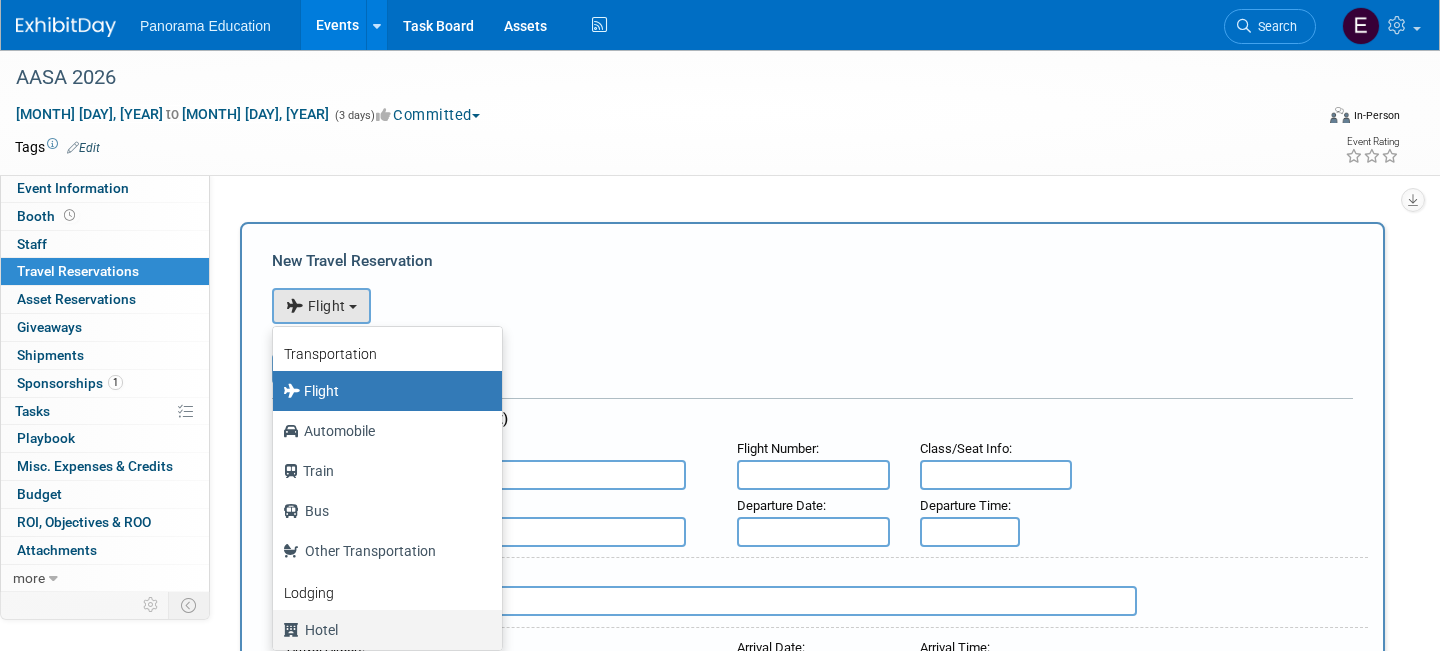 drag, startPoint x: 343, startPoint y: 620, endPoint x: 349, endPoint y: 598, distance: 22.803509 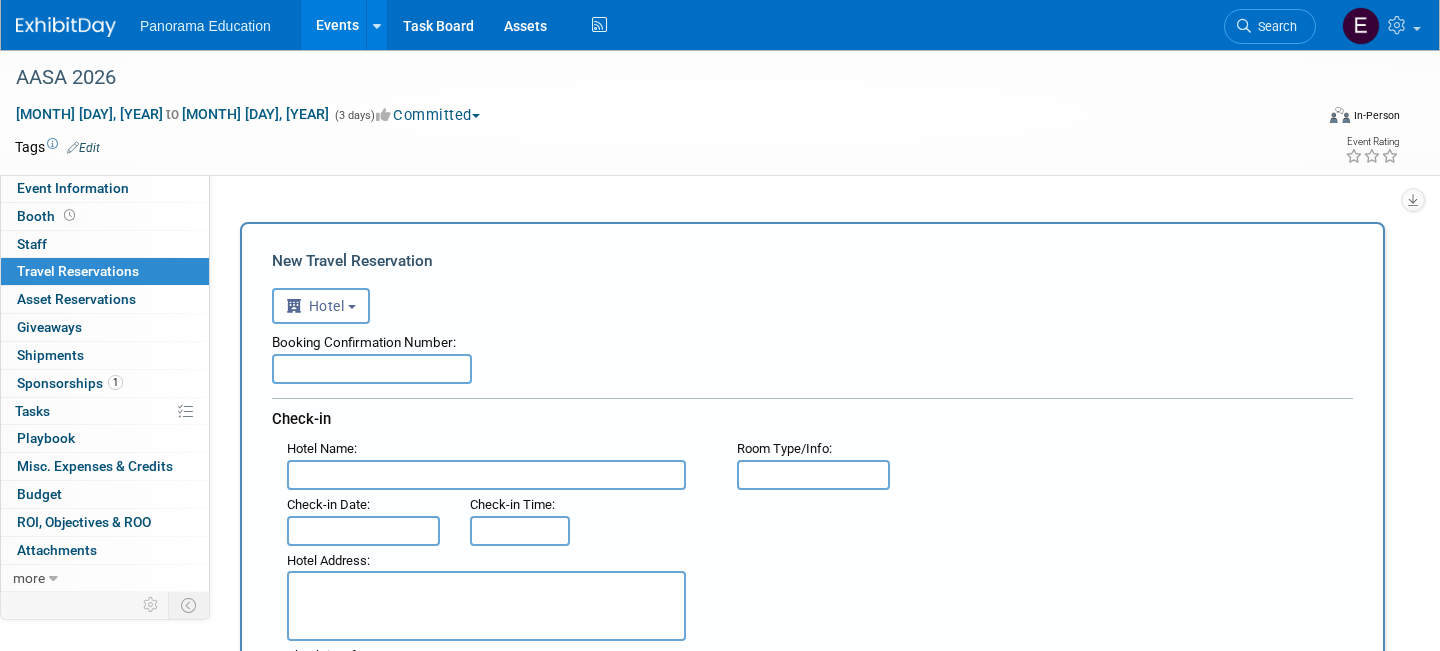 click at bounding box center [372, 369] 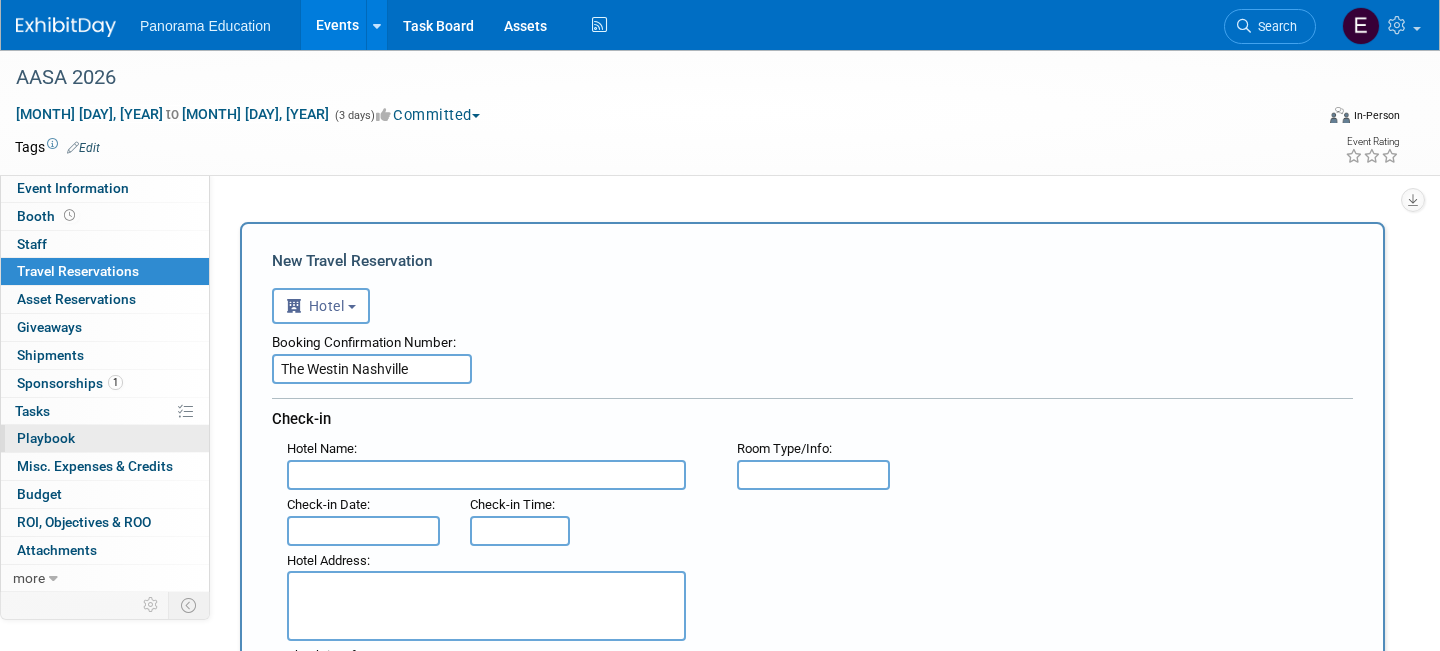 type on "The Westin Nashville" 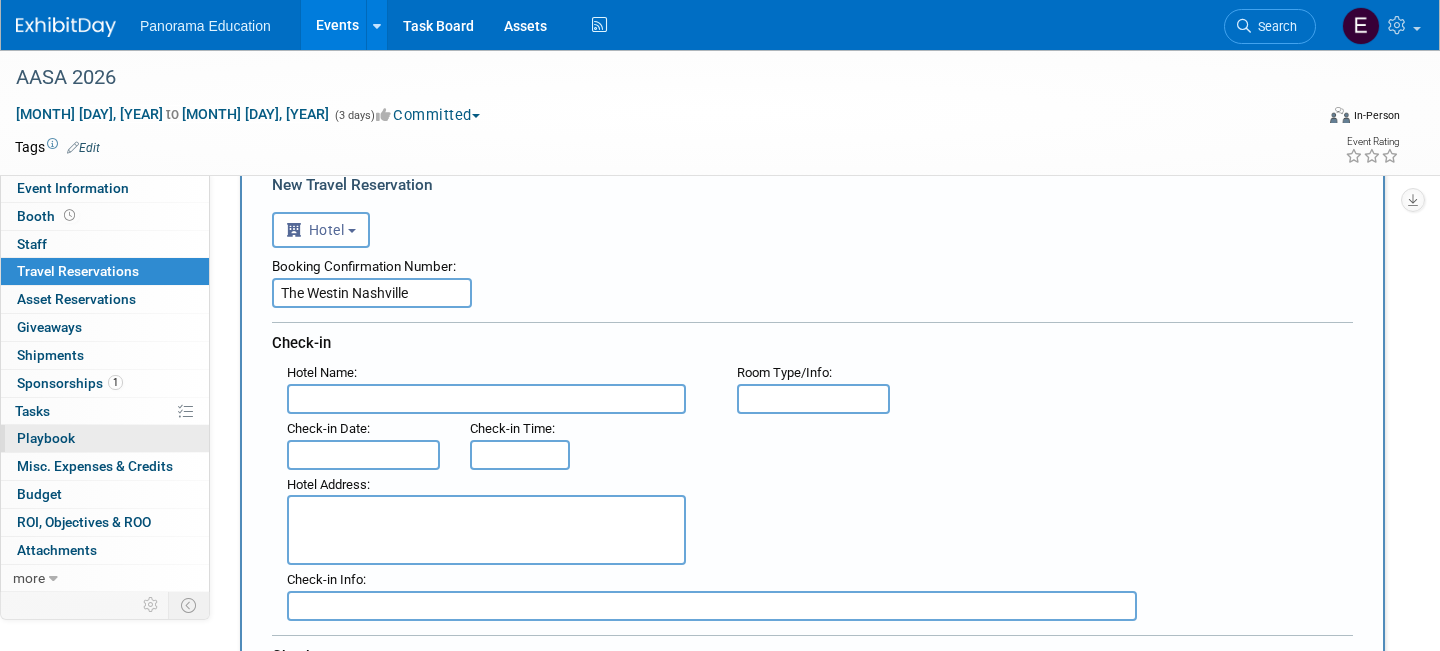 scroll, scrollTop: 88, scrollLeft: 0, axis: vertical 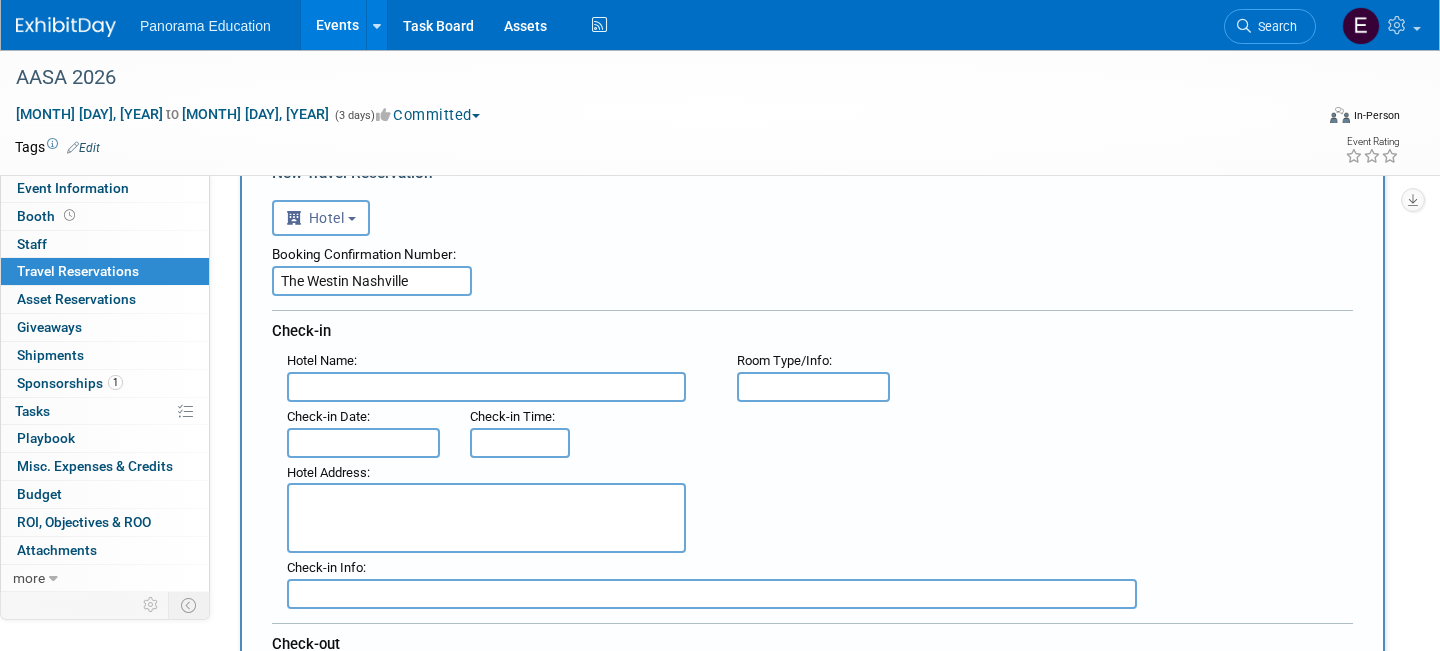 click on "The Westin Nashville" at bounding box center [372, 281] 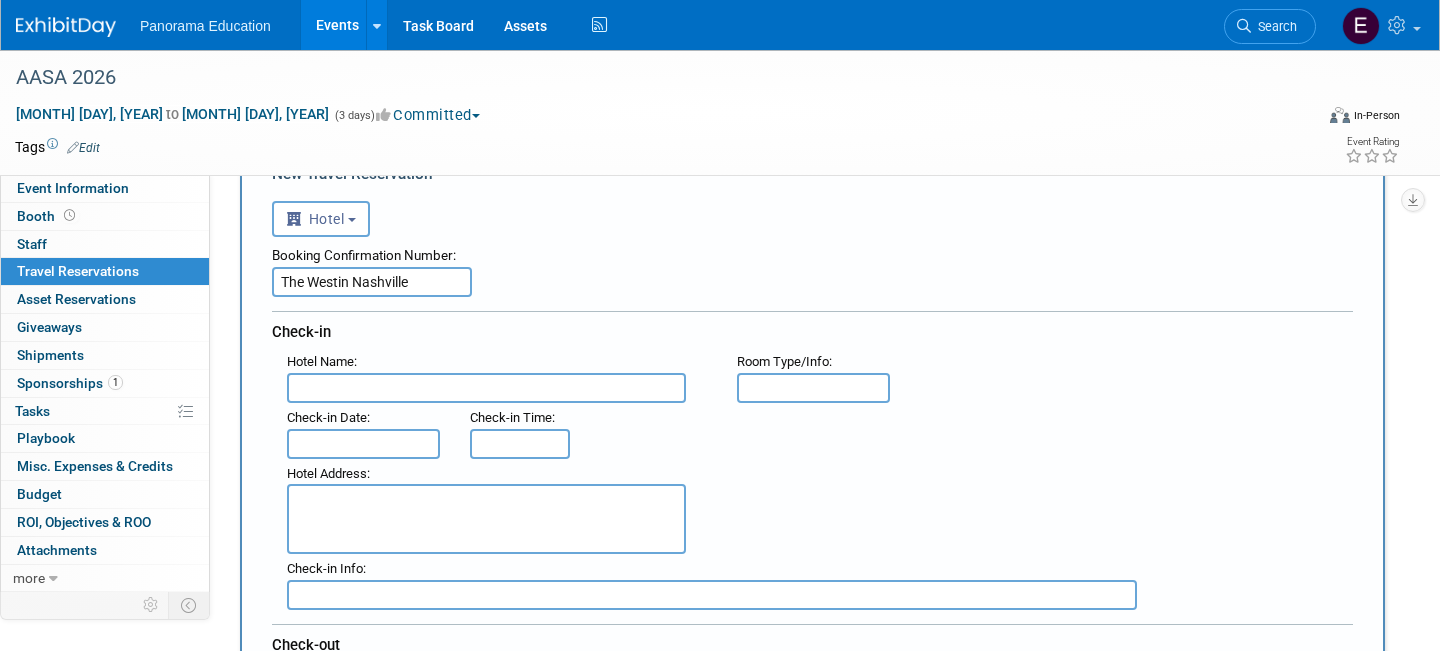 click on "The Westin Nashville" at bounding box center (372, 282) 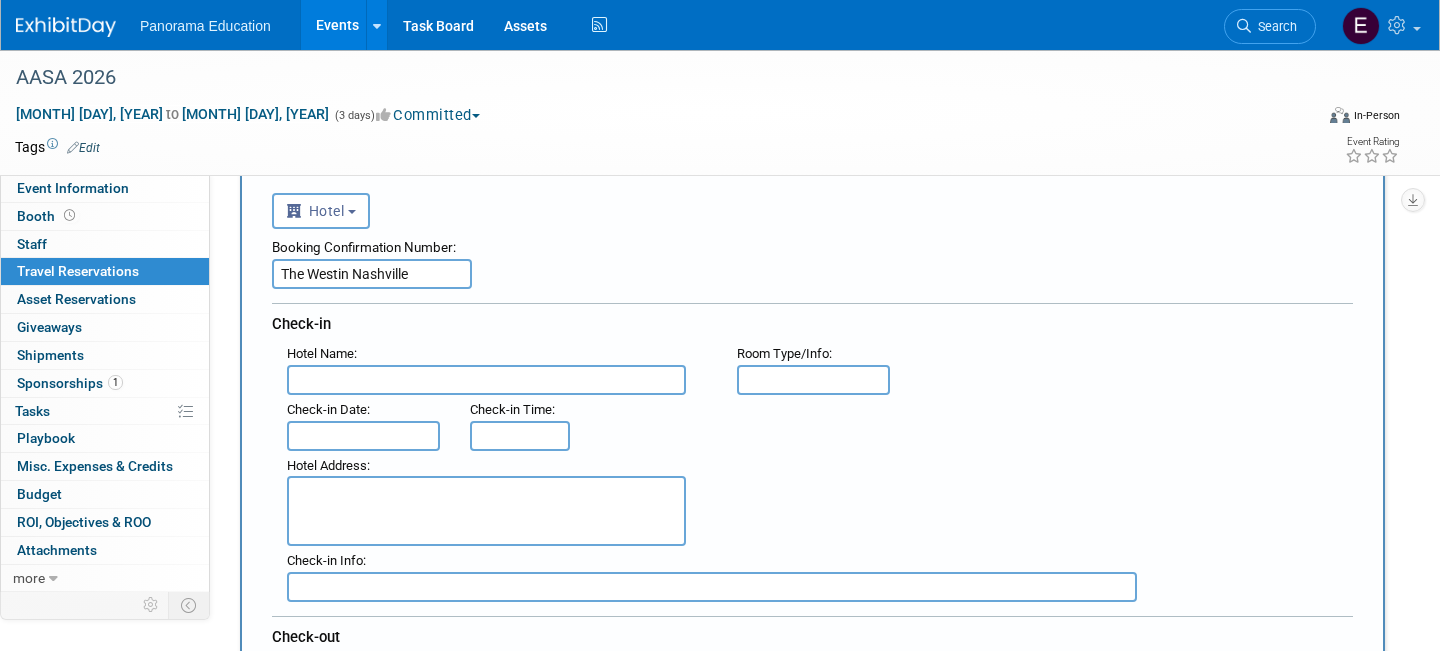 click on "The Westin Nashville" at bounding box center [372, 274] 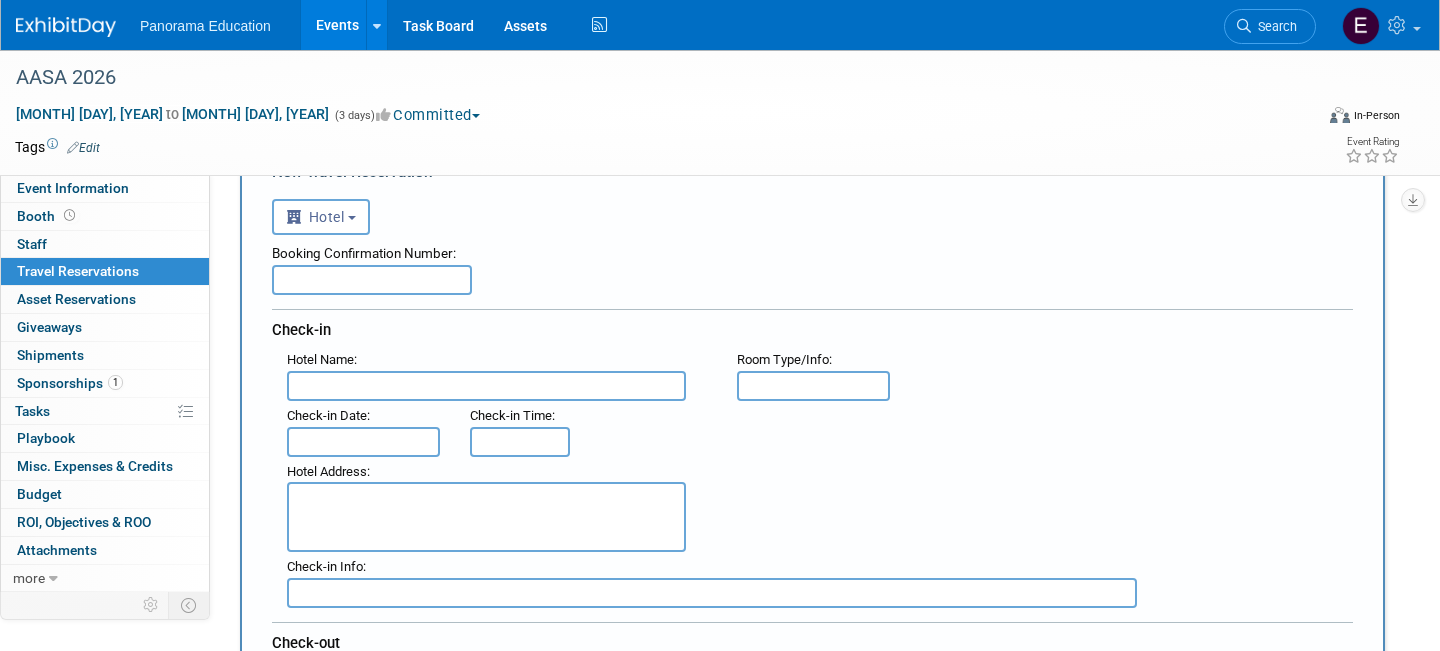 type 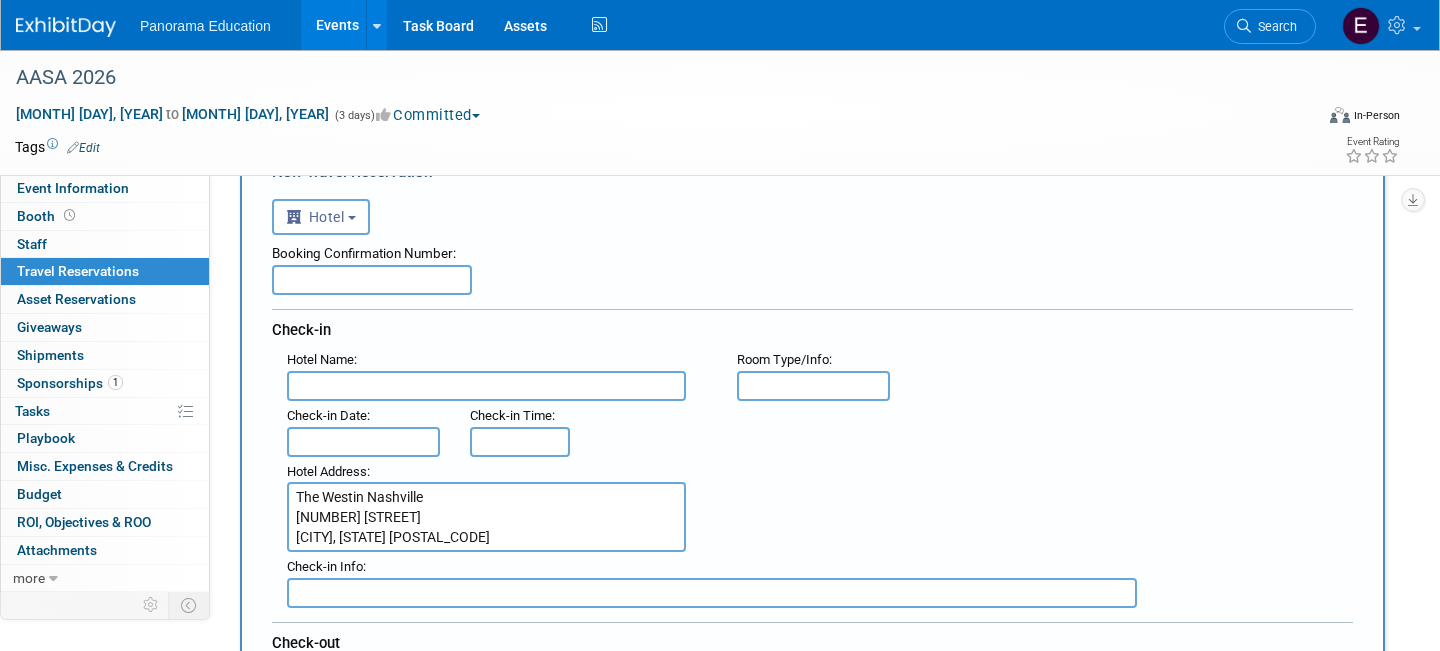 scroll, scrollTop: 15, scrollLeft: 0, axis: vertical 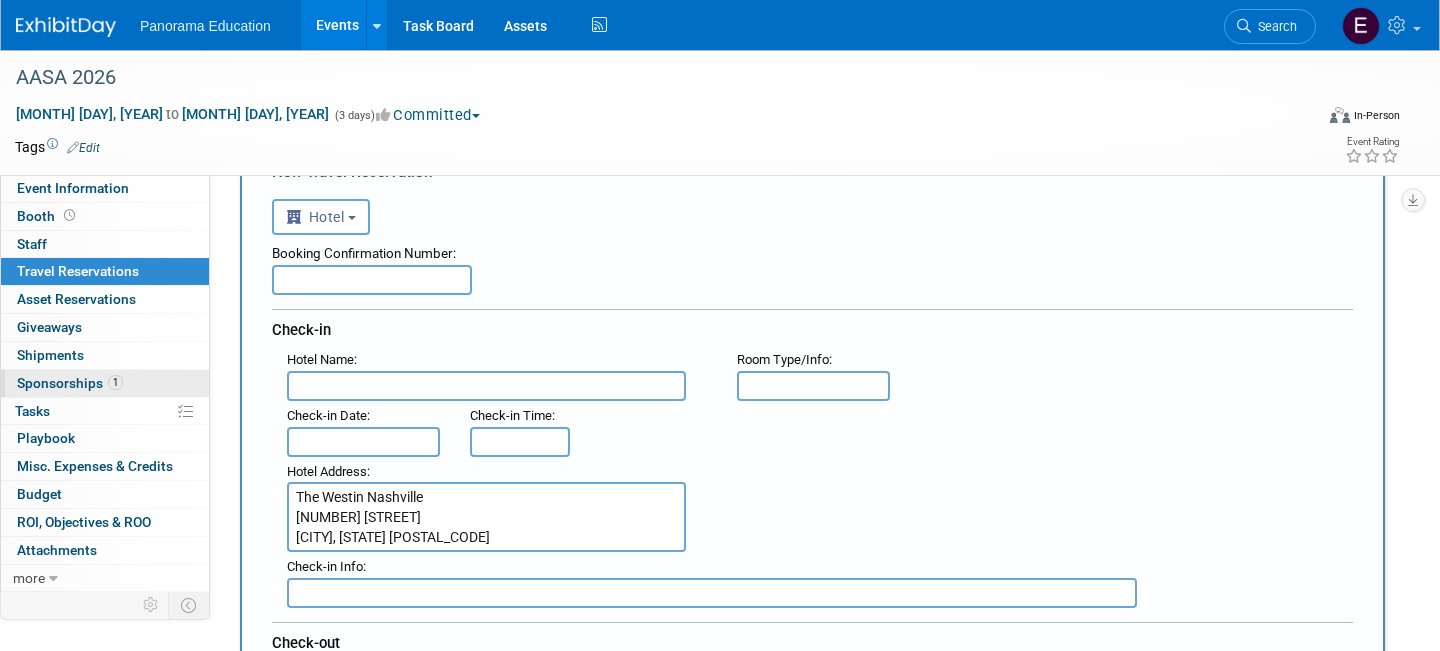 type on "The Westin Nashville
807 Clark Place
Nashville, TN 37203" 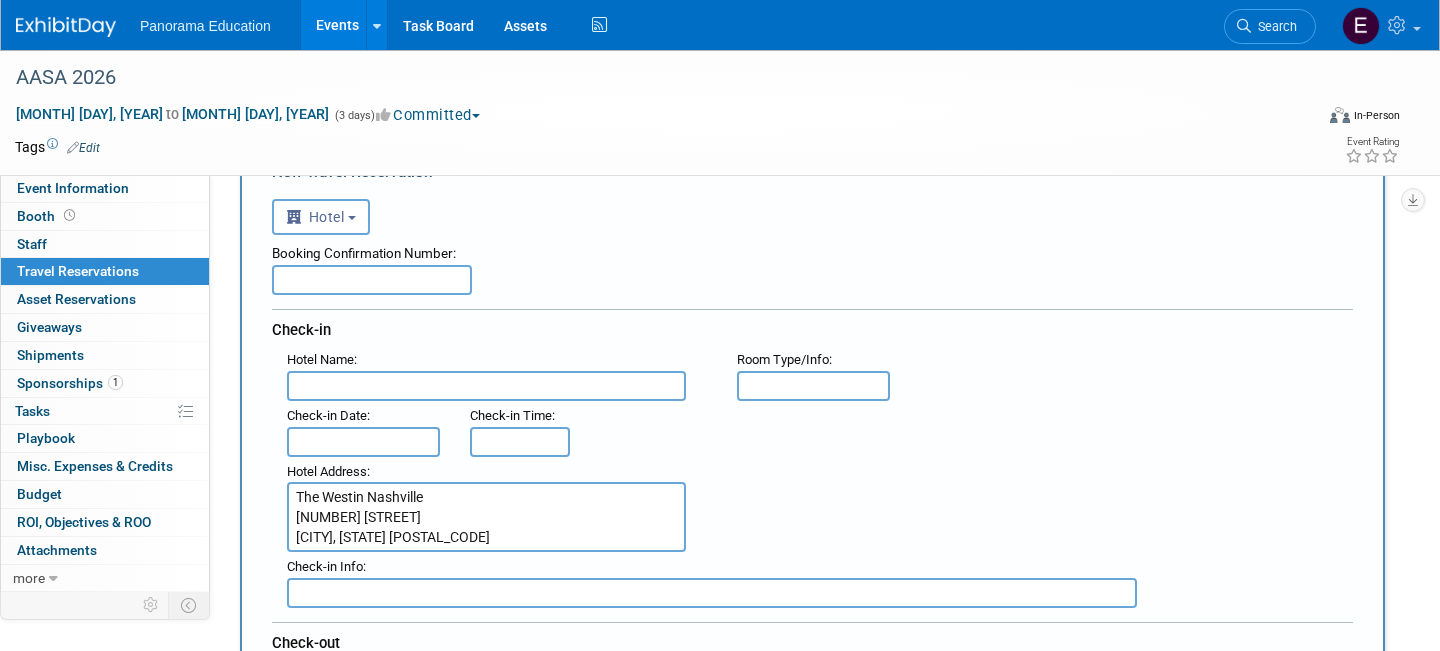 click at bounding box center (486, 386) 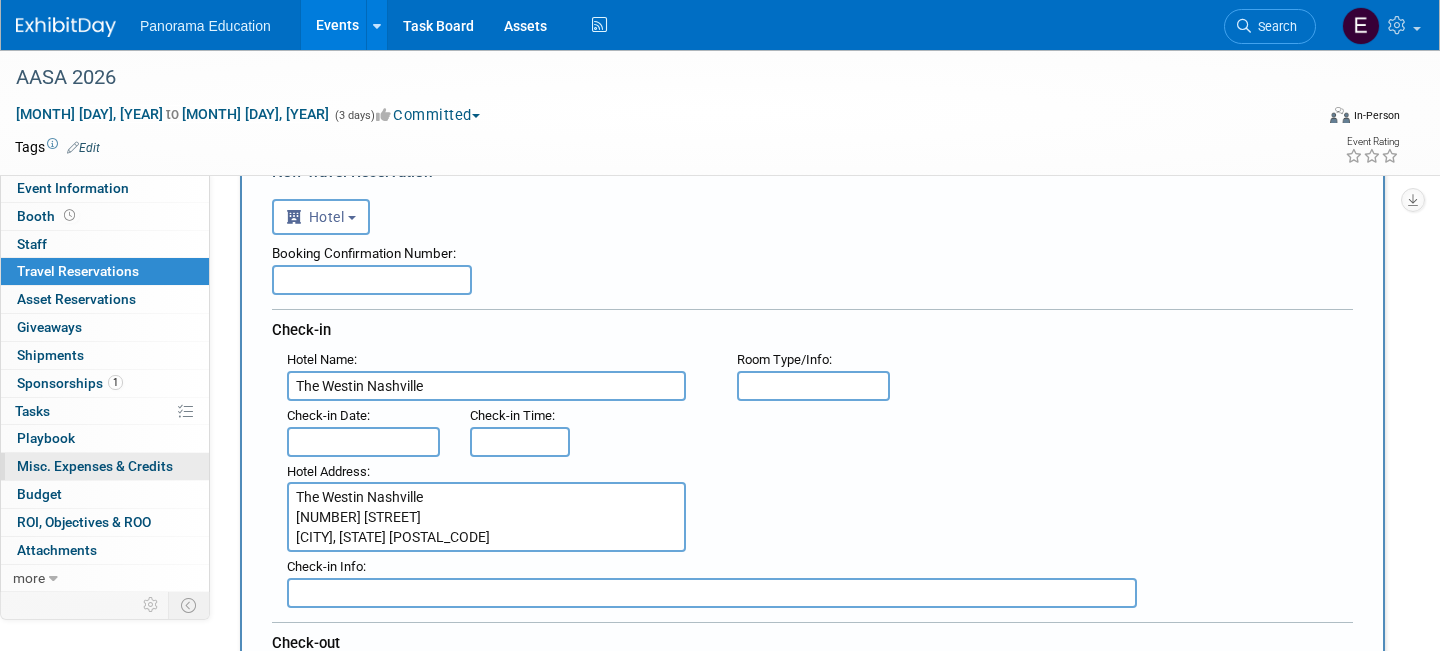 type on "The Westin Nashville" 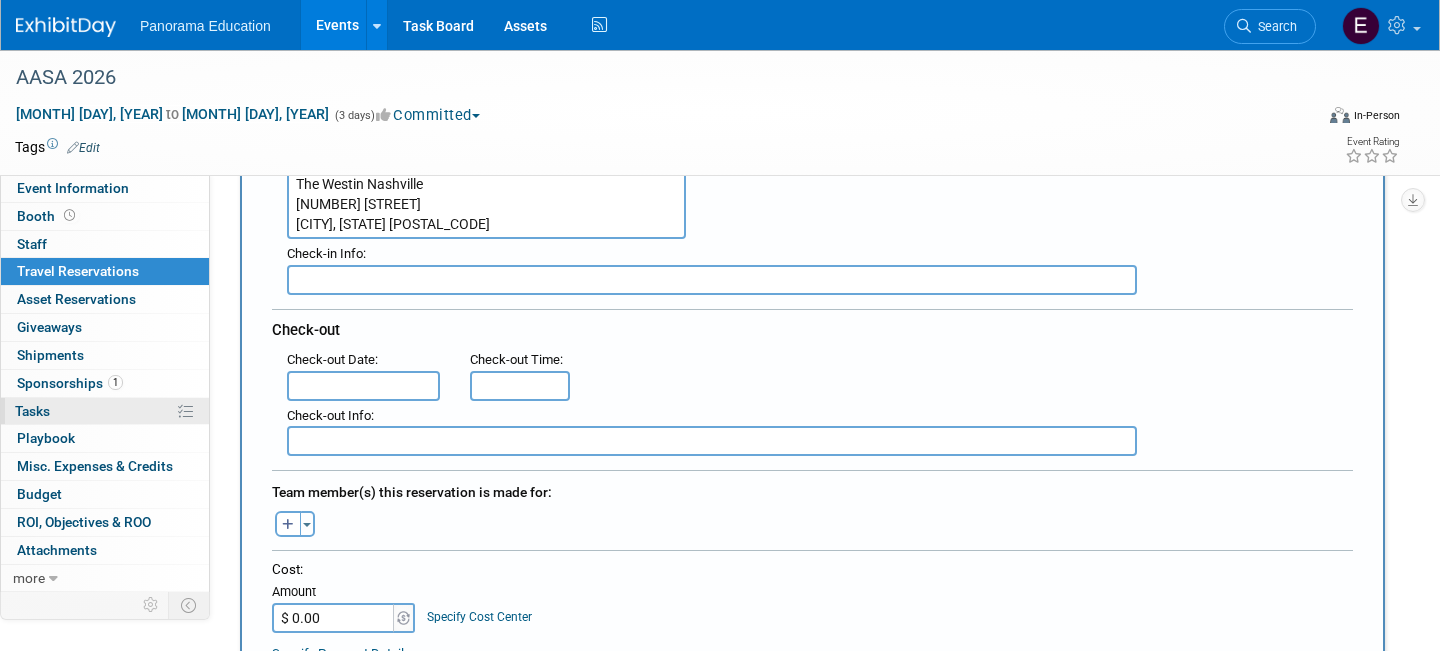 scroll, scrollTop: 417, scrollLeft: 0, axis: vertical 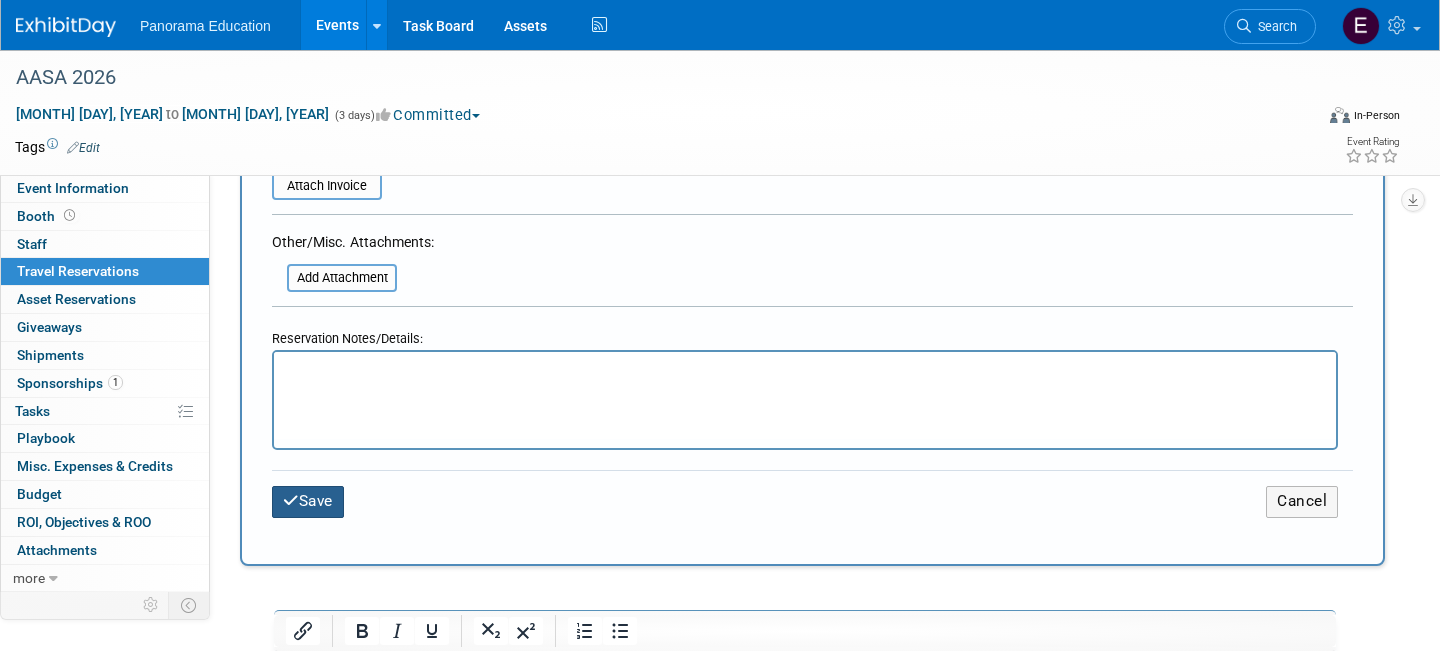 click on "Save" at bounding box center [308, 501] 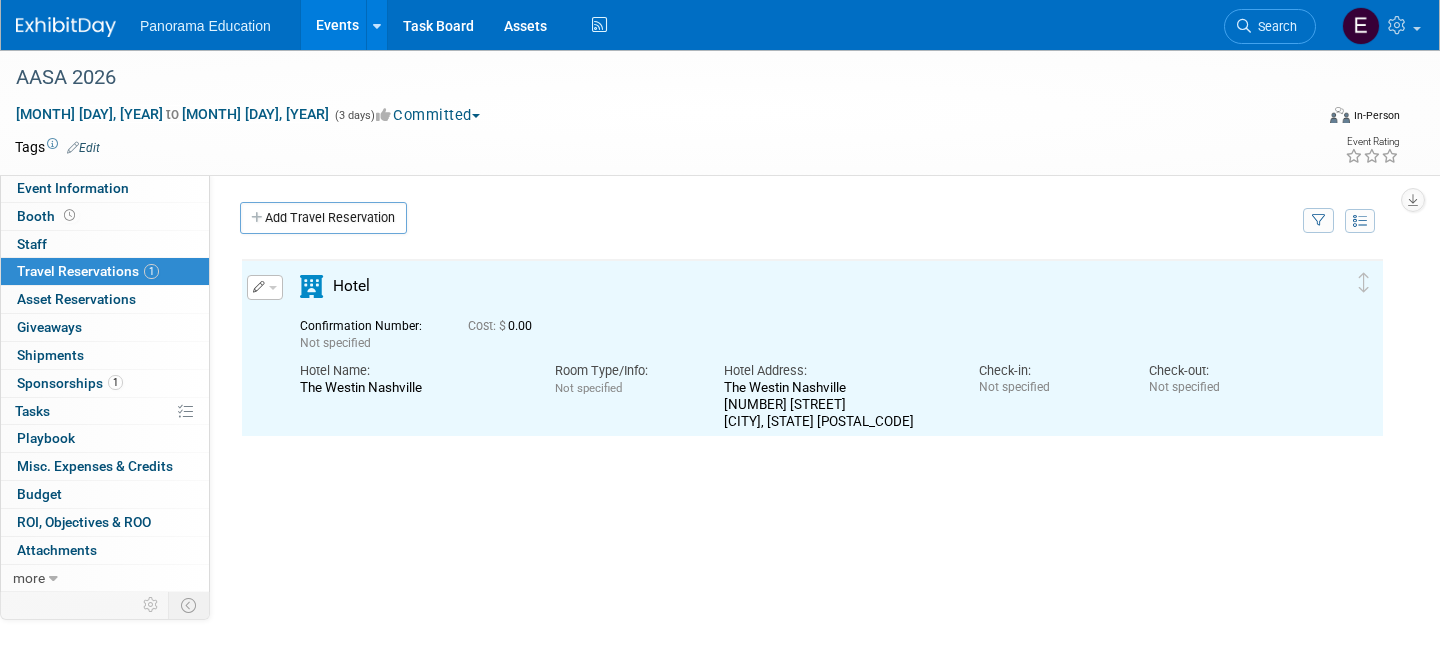 scroll, scrollTop: 0, scrollLeft: 0, axis: both 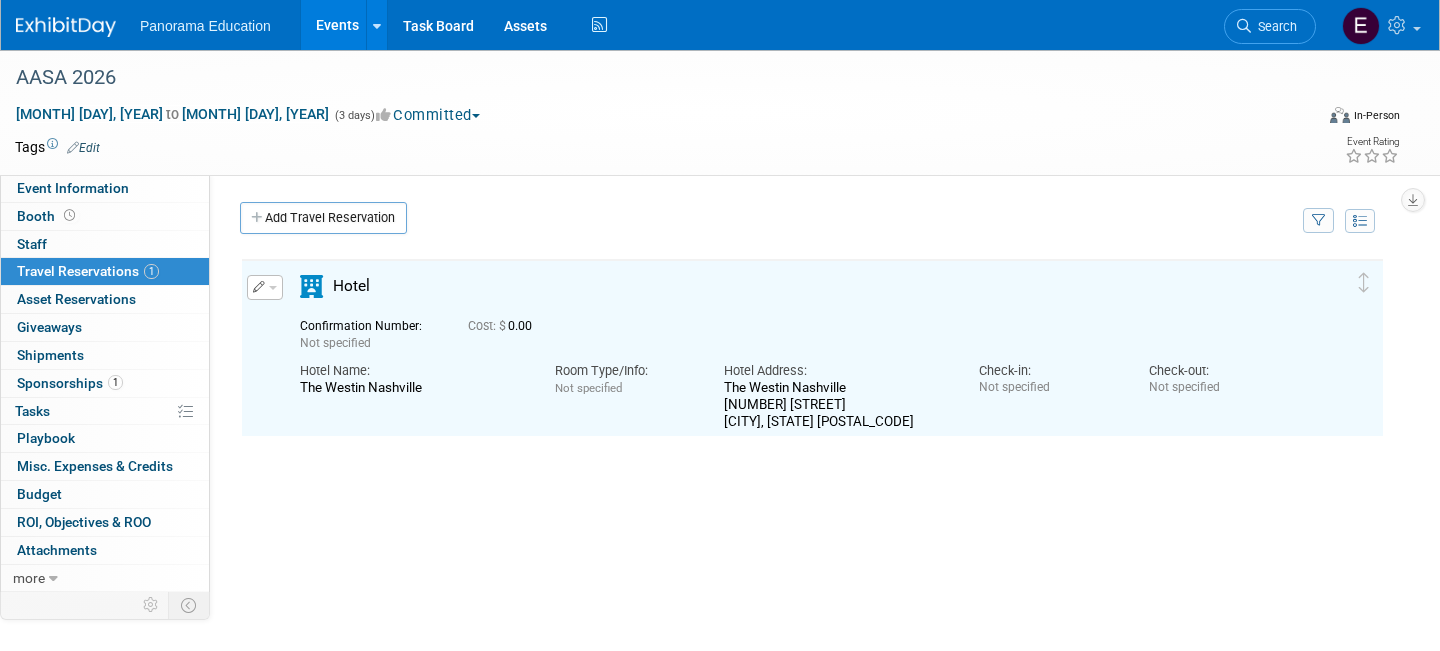 drag, startPoint x: 50, startPoint y: 23, endPoint x: 67, endPoint y: 49, distance: 31.06445 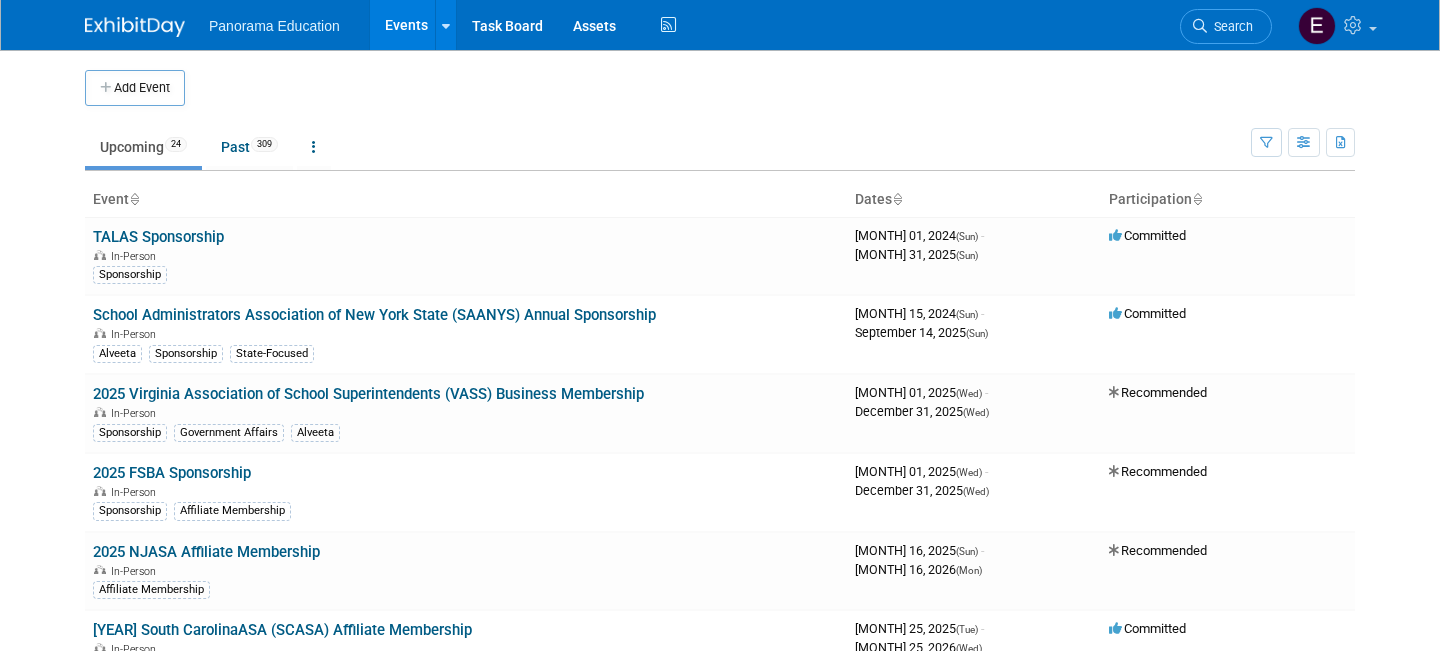 scroll, scrollTop: 0, scrollLeft: 0, axis: both 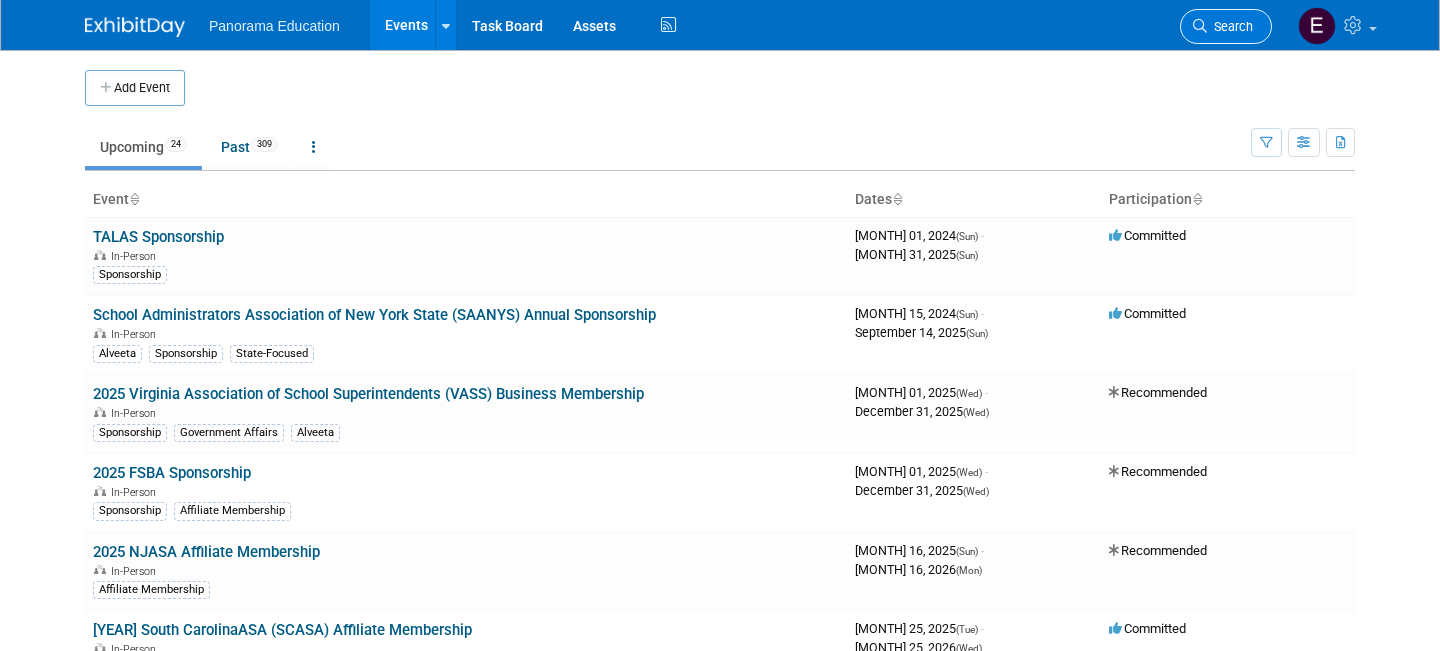 click on "Search" at bounding box center (1230, 26) 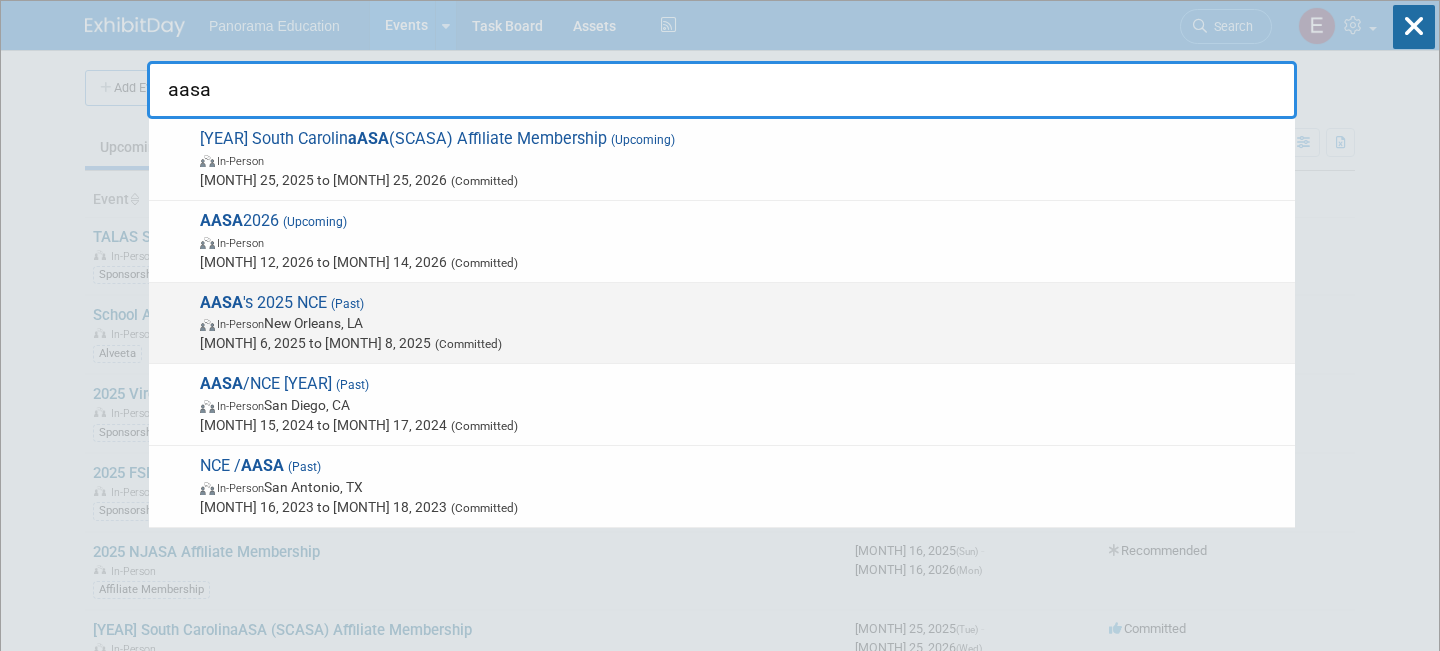 type on "aasa" 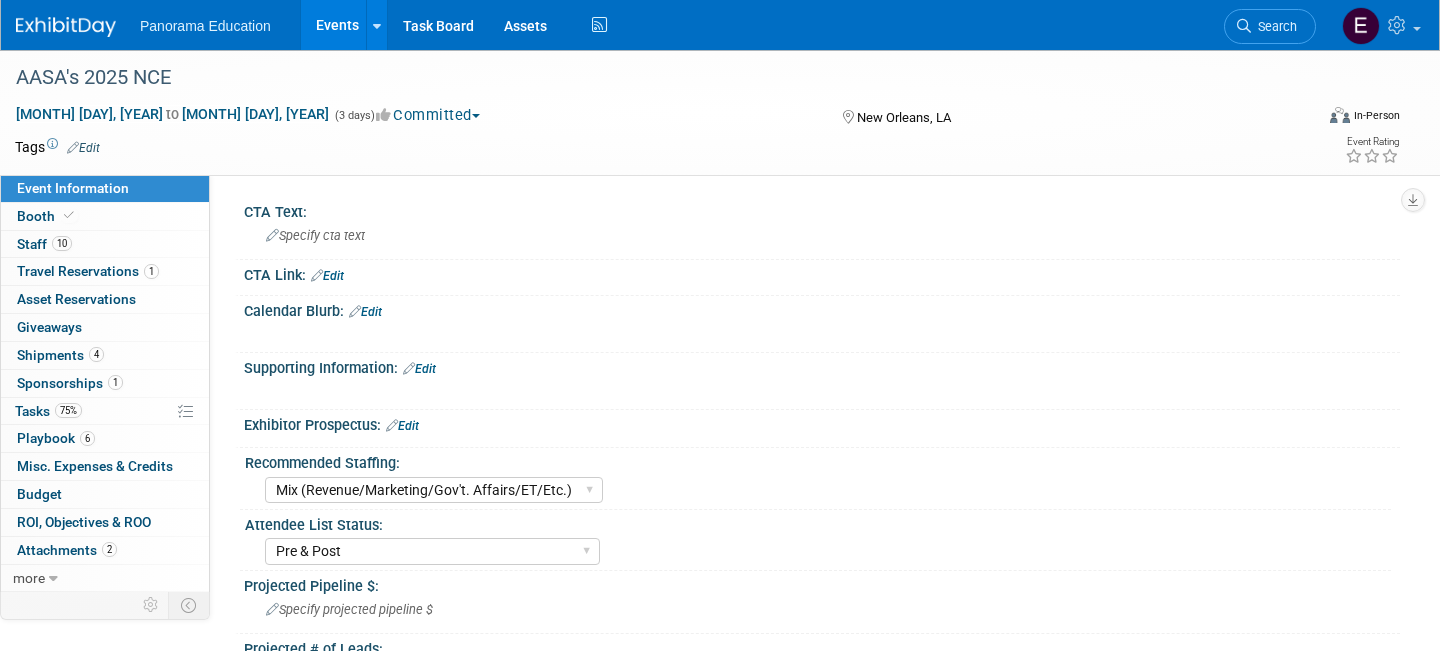 select on "Mix (Revenue/Marketing/Gov't. Affairs/ET/Etc.)" 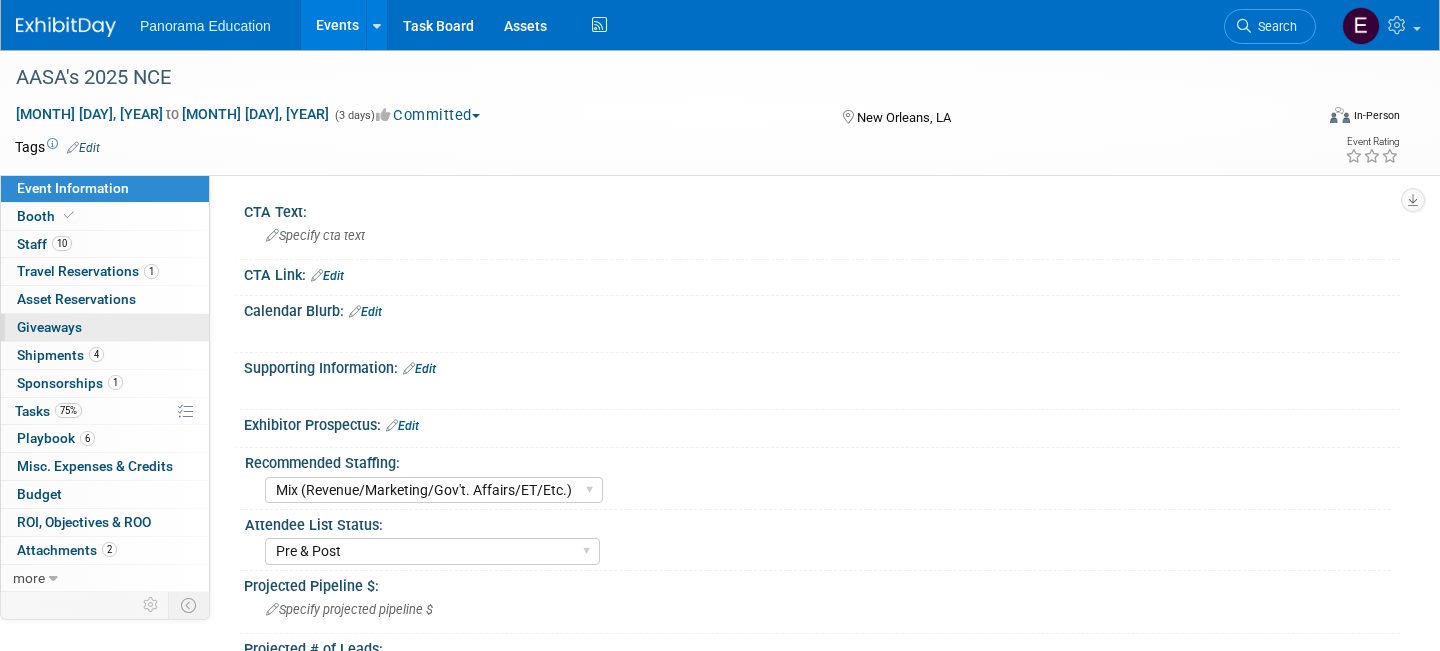 scroll, scrollTop: 0, scrollLeft: 0, axis: both 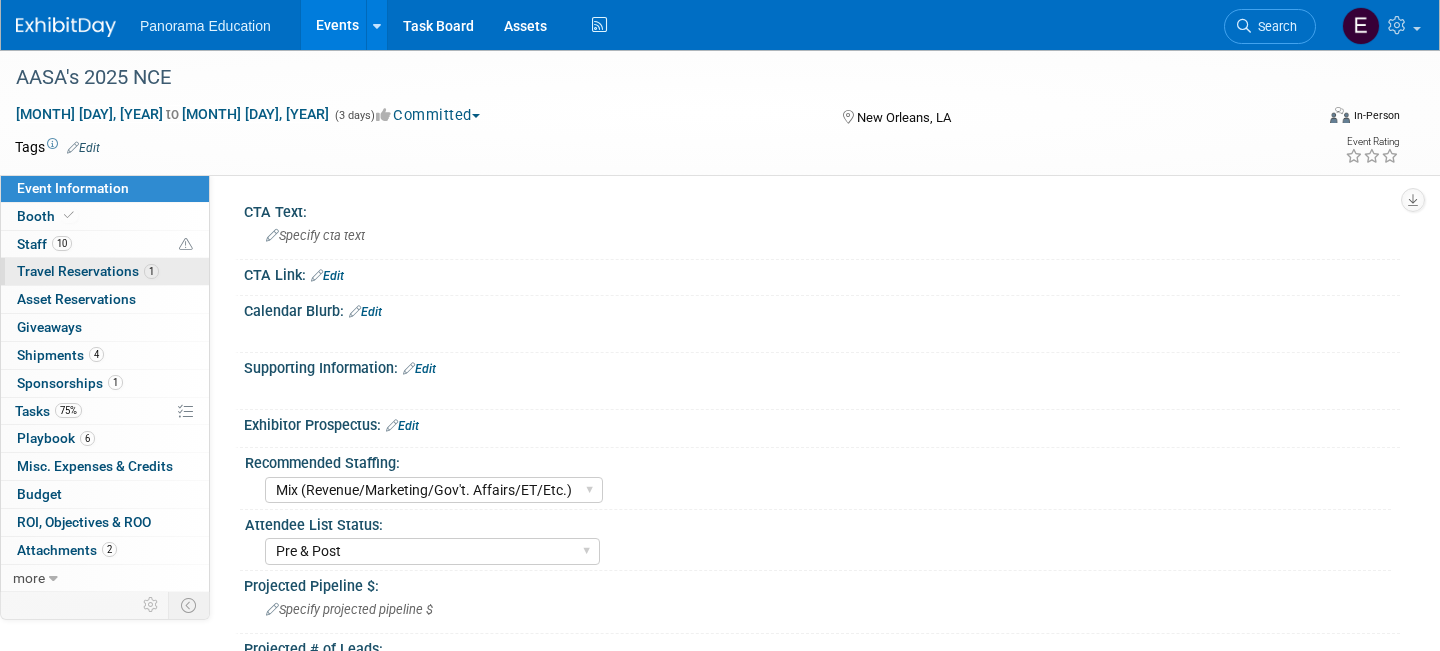 click on "Travel Reservations 1" at bounding box center [88, 271] 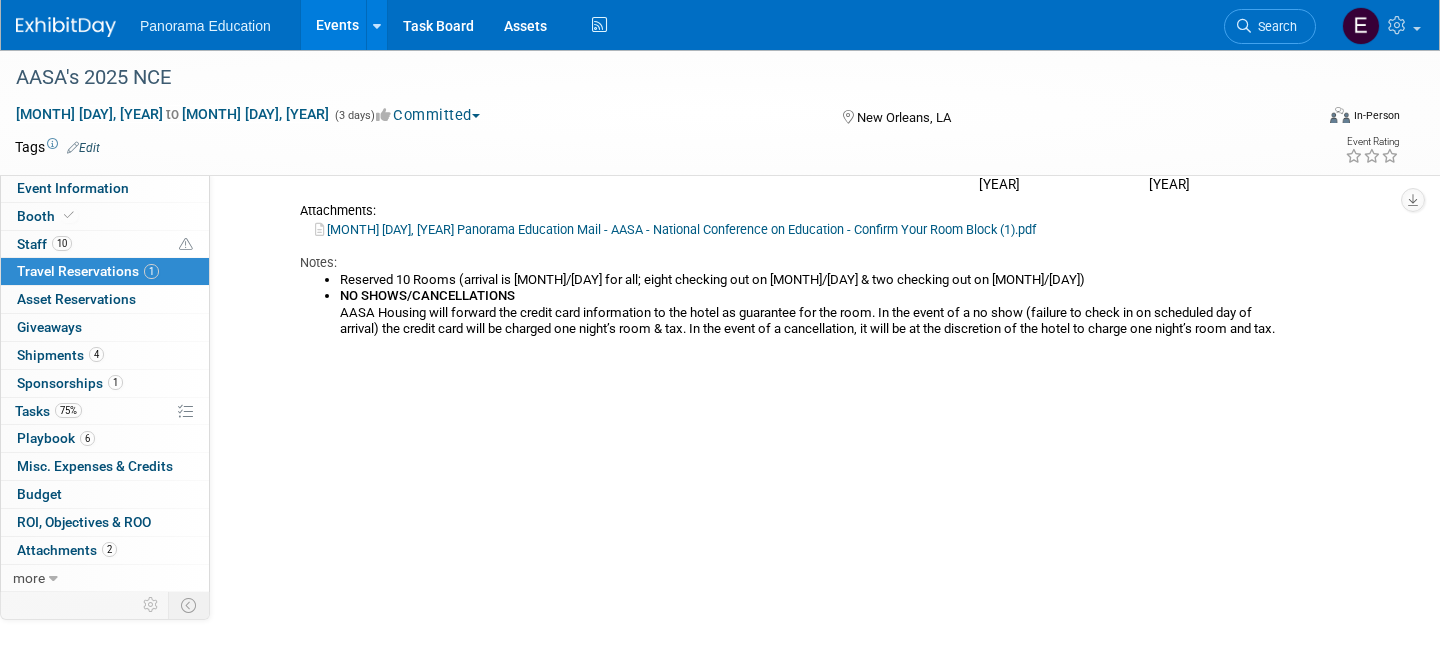 scroll, scrollTop: 0, scrollLeft: 0, axis: both 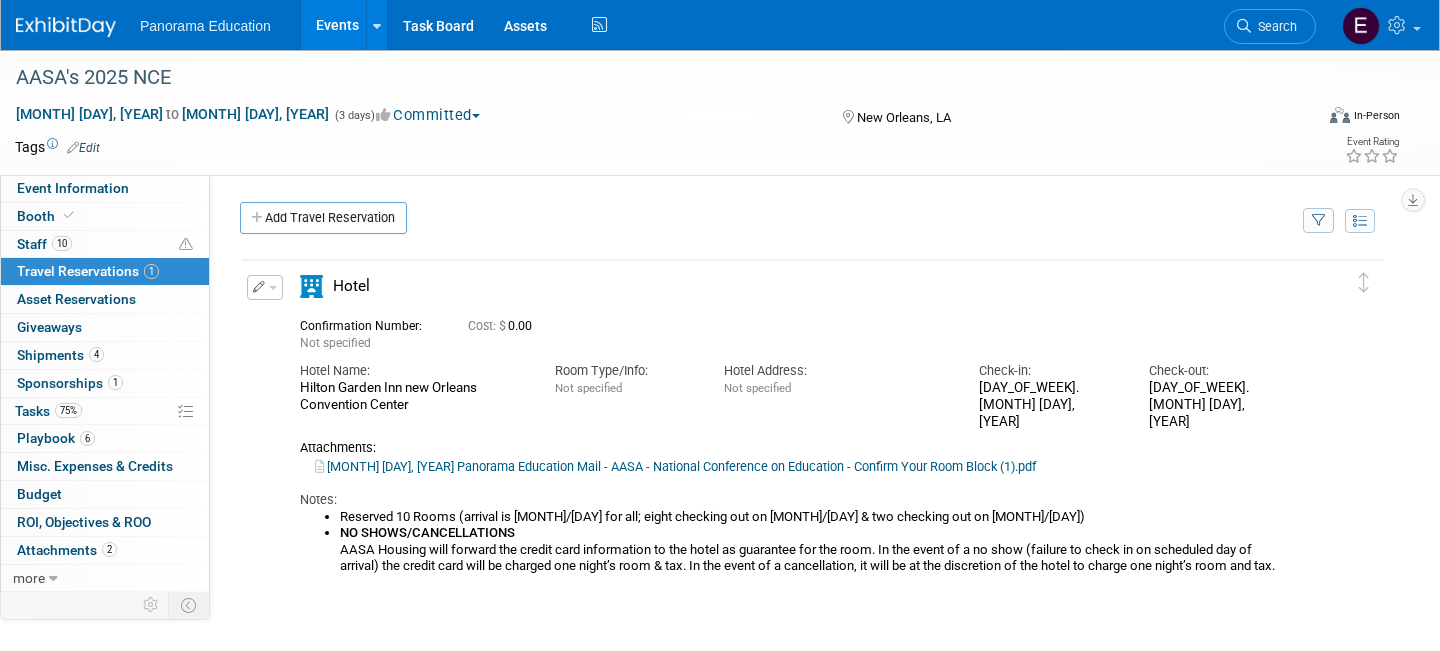 click on "[MONTH] [DAY], [YEAR] Panorama Education Mail - AASA - National Conference on Education - Confirm Your Room Block (1).pdf" at bounding box center [675, 466] 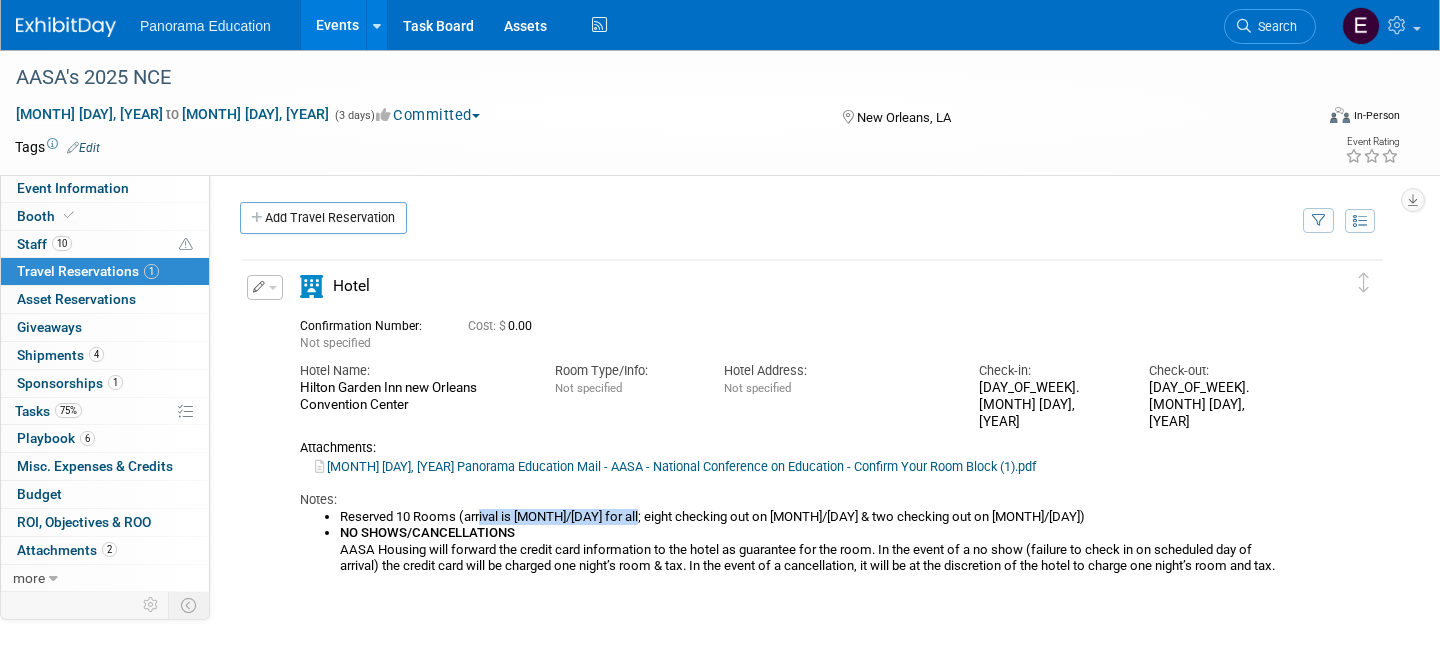 drag, startPoint x: 480, startPoint y: 502, endPoint x: 624, endPoint y: 504, distance: 144.01389 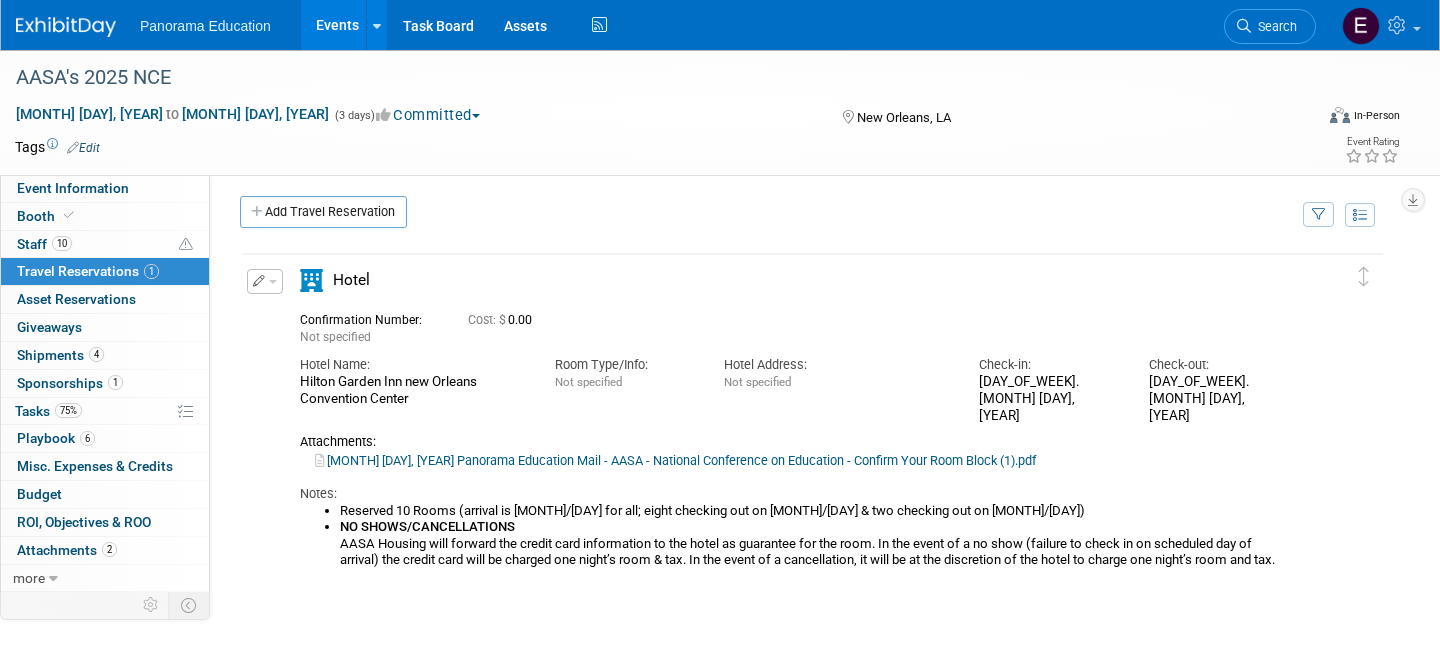 click on "Reserved 10 Rooms (arrival is [MONTH]/[DAY] for all; eight checking out on [MONTH]/[DAY] & two checking out on [MONTH]/[DAY]) NO SHOWS/CANCELLATIONS AASA Housing will forward the credit card information to the hotel as guarantee for the room. In the event of a no show (failure to check in on scheduled day of arrival) the credit card will be charged one night’s room & tax. In the event of a cancellation, it will be at the discretion of the hotel to charge one night’s room and tax." at bounding box center (794, 536) 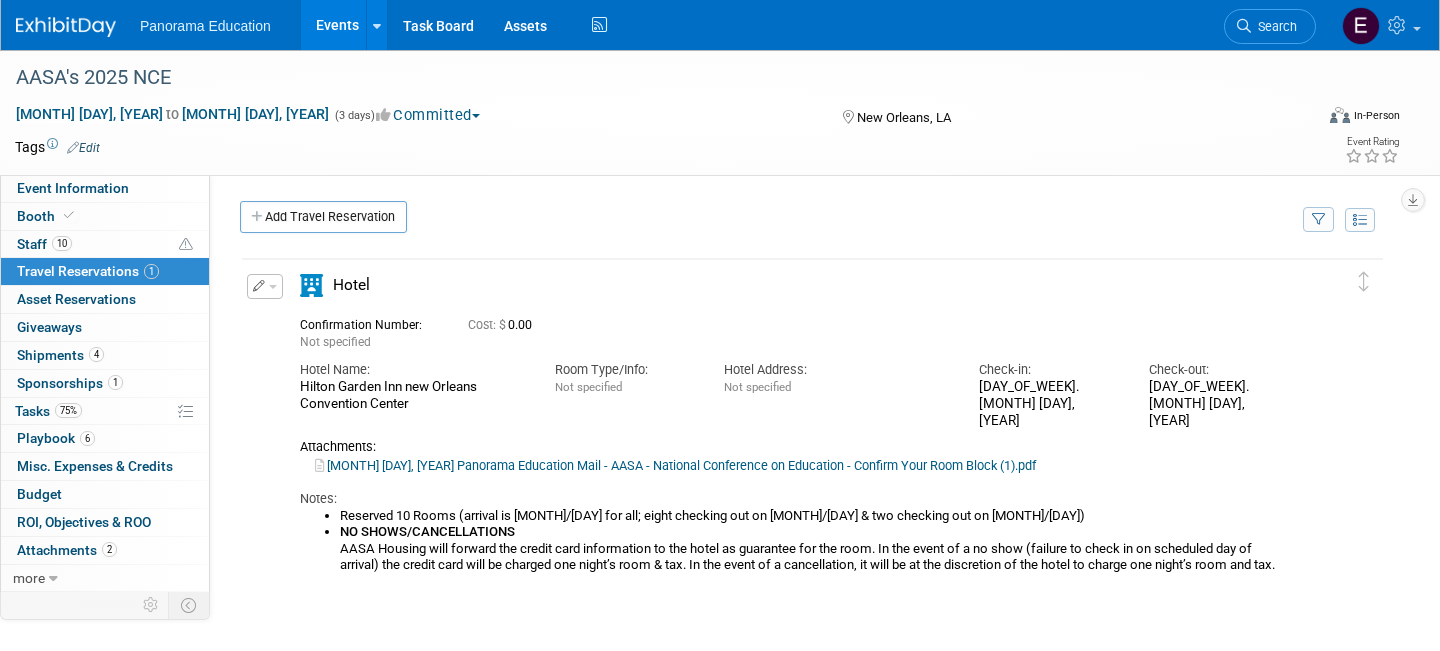 scroll, scrollTop: 3, scrollLeft: 0, axis: vertical 